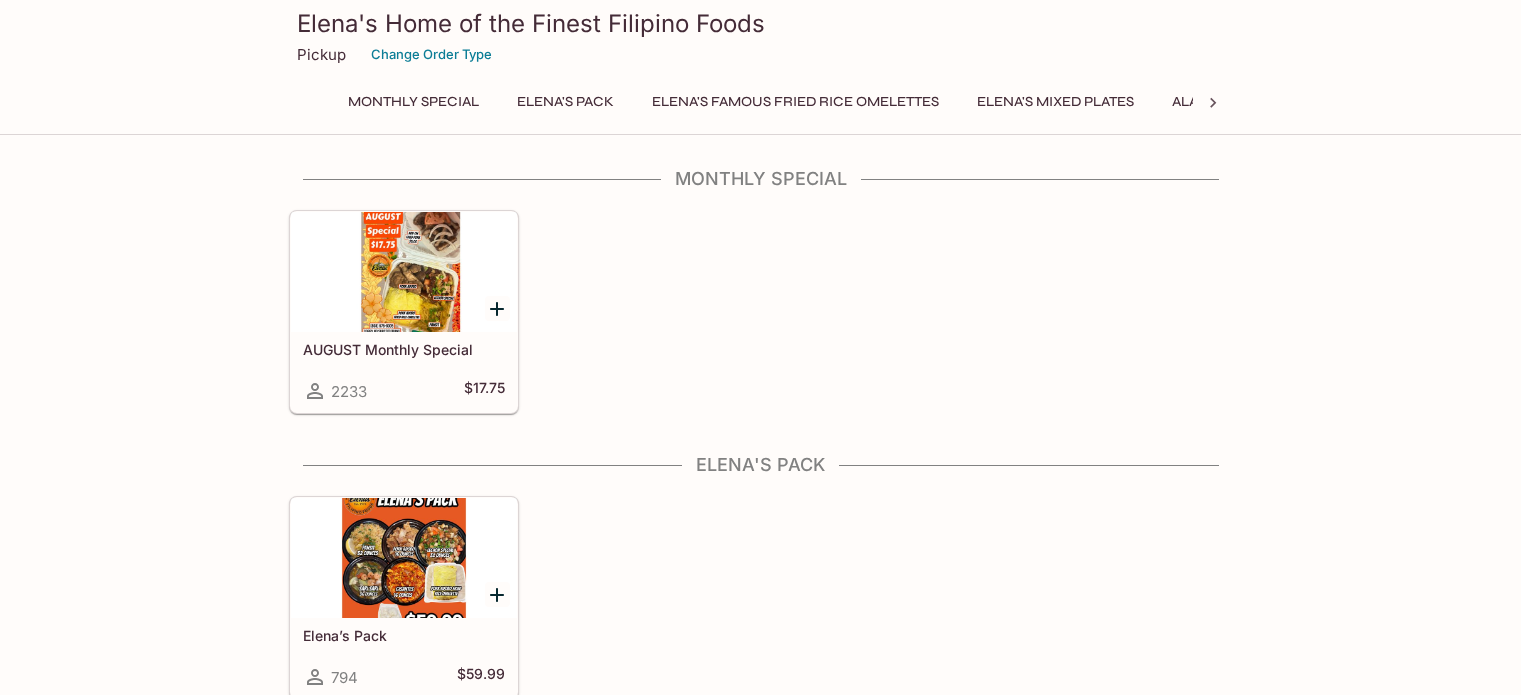 scroll, scrollTop: 0, scrollLeft: 0, axis: both 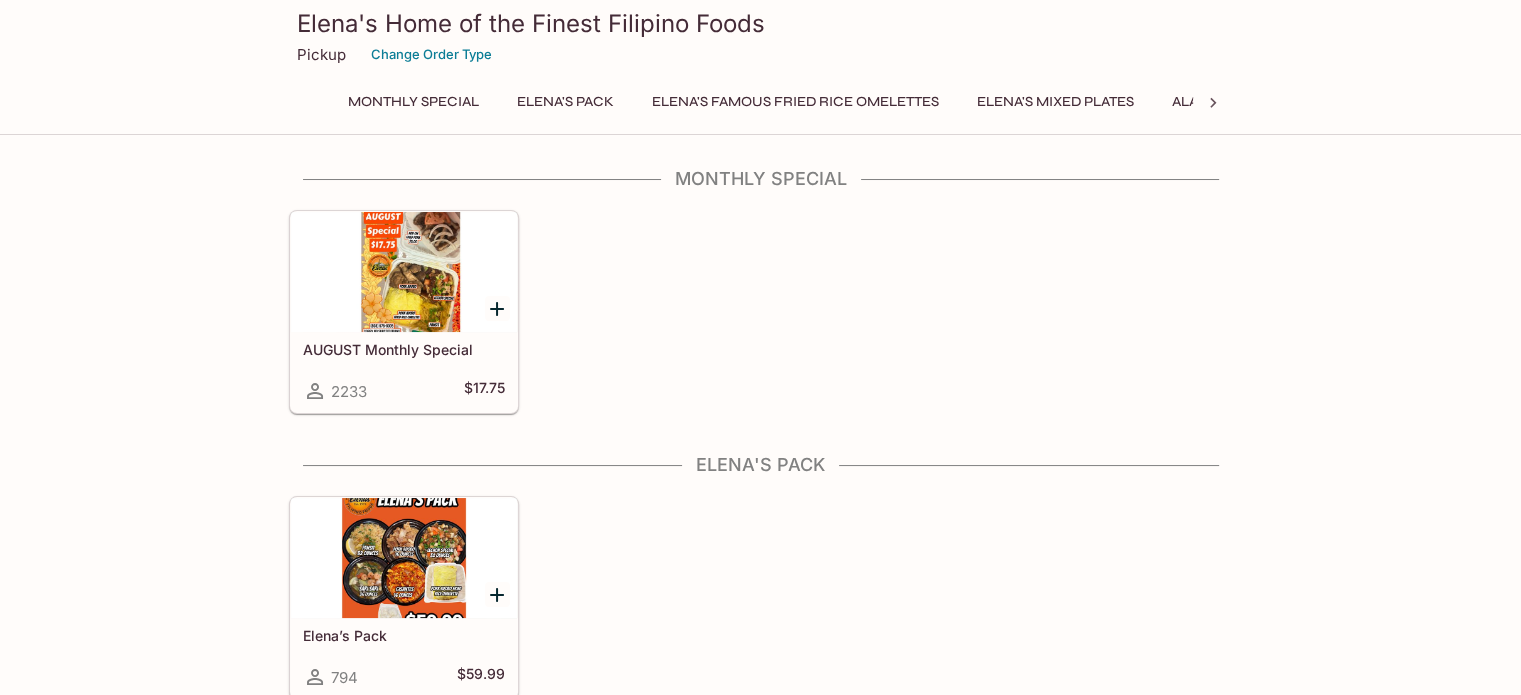 click 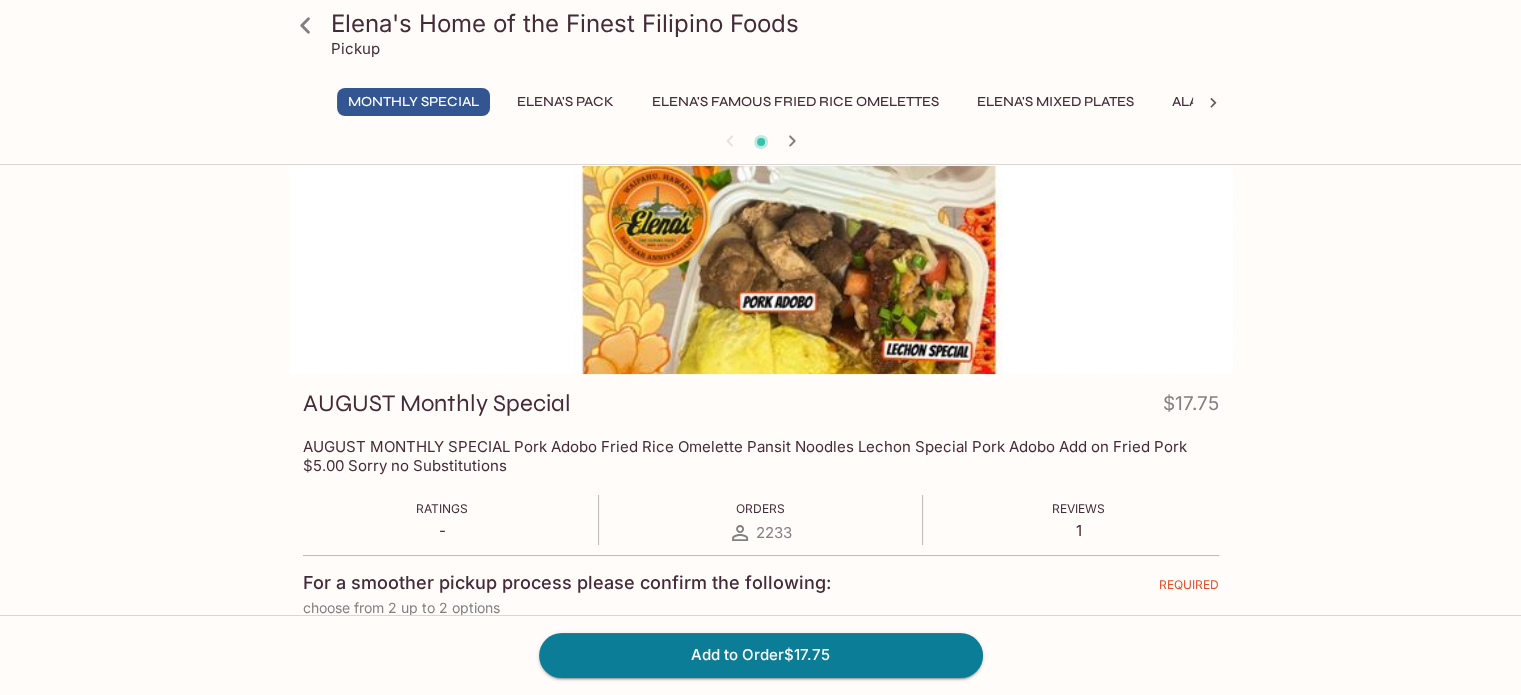 scroll, scrollTop: 0, scrollLeft: 0, axis: both 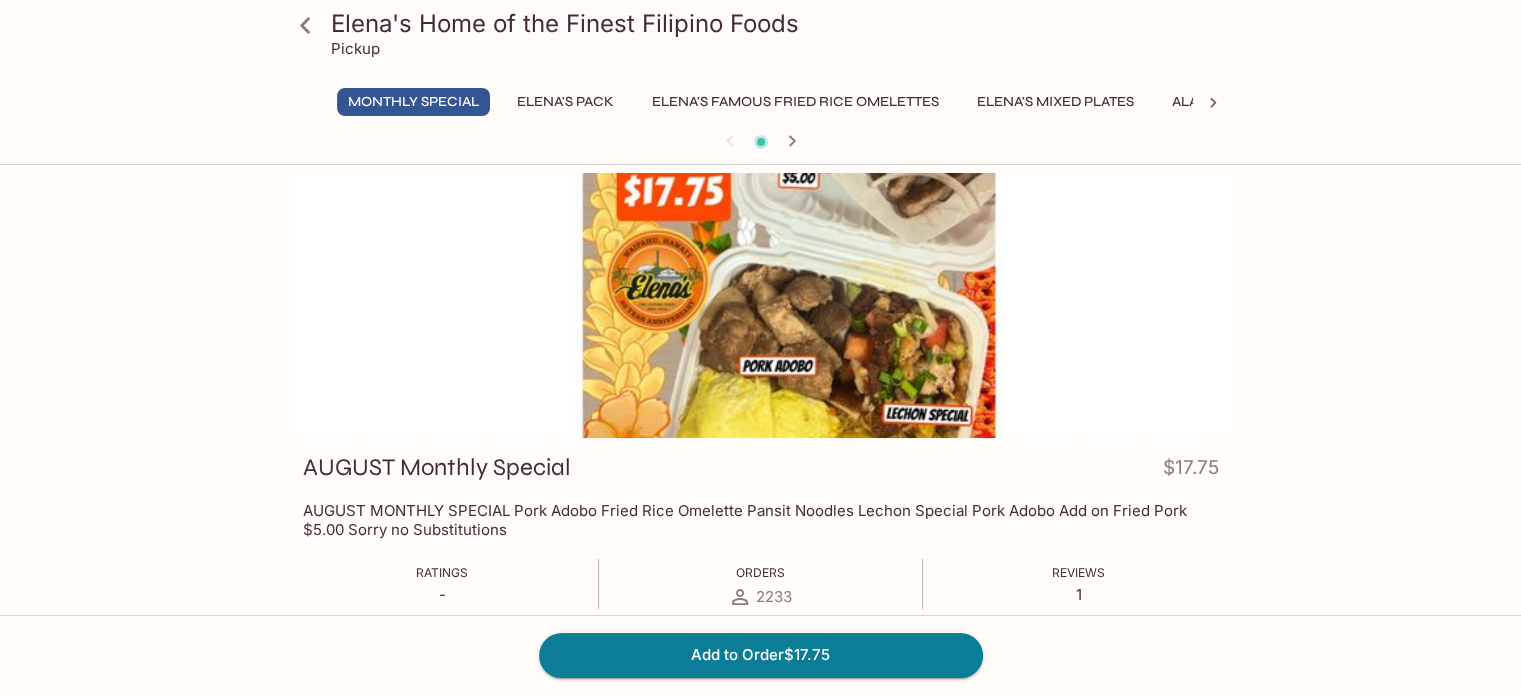 drag, startPoint x: 203, startPoint y: 355, endPoint x: 202, endPoint y: 344, distance: 11.045361 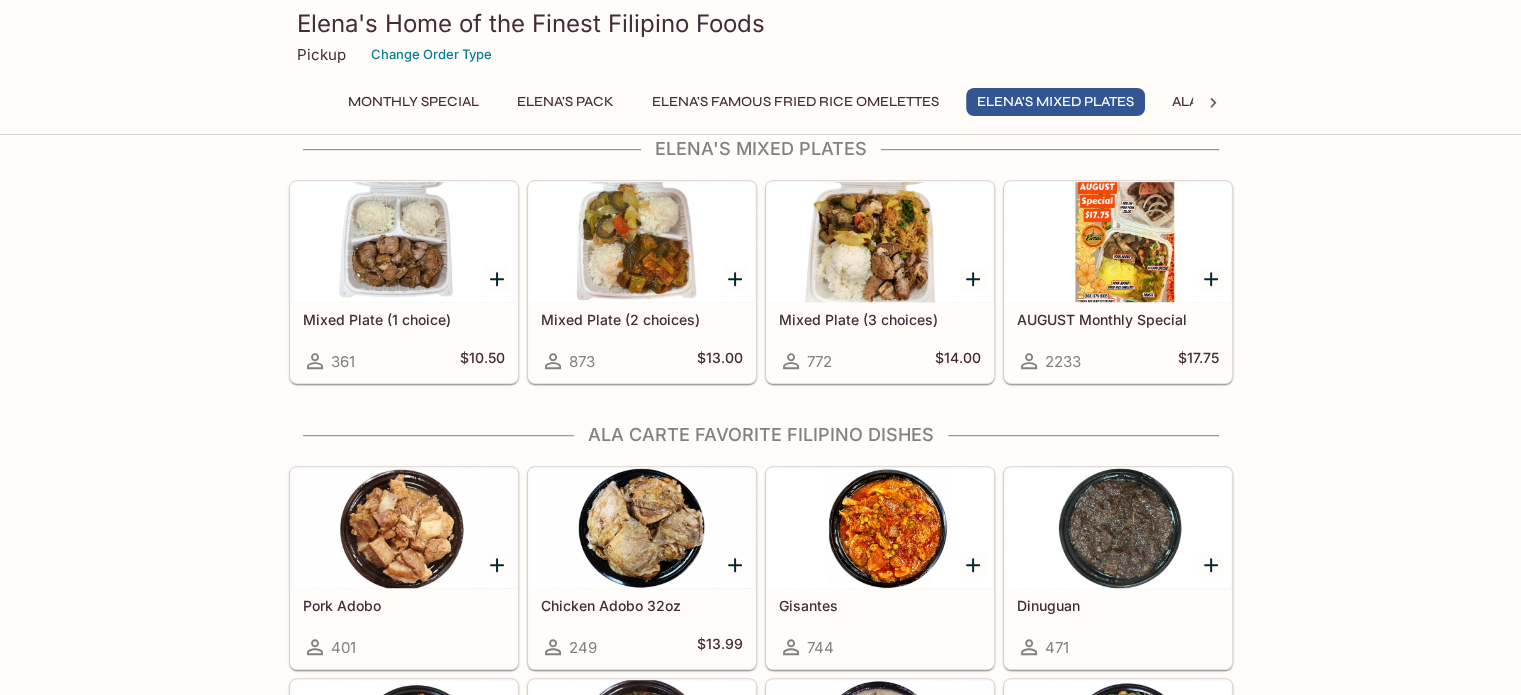 scroll, scrollTop: 1200, scrollLeft: 0, axis: vertical 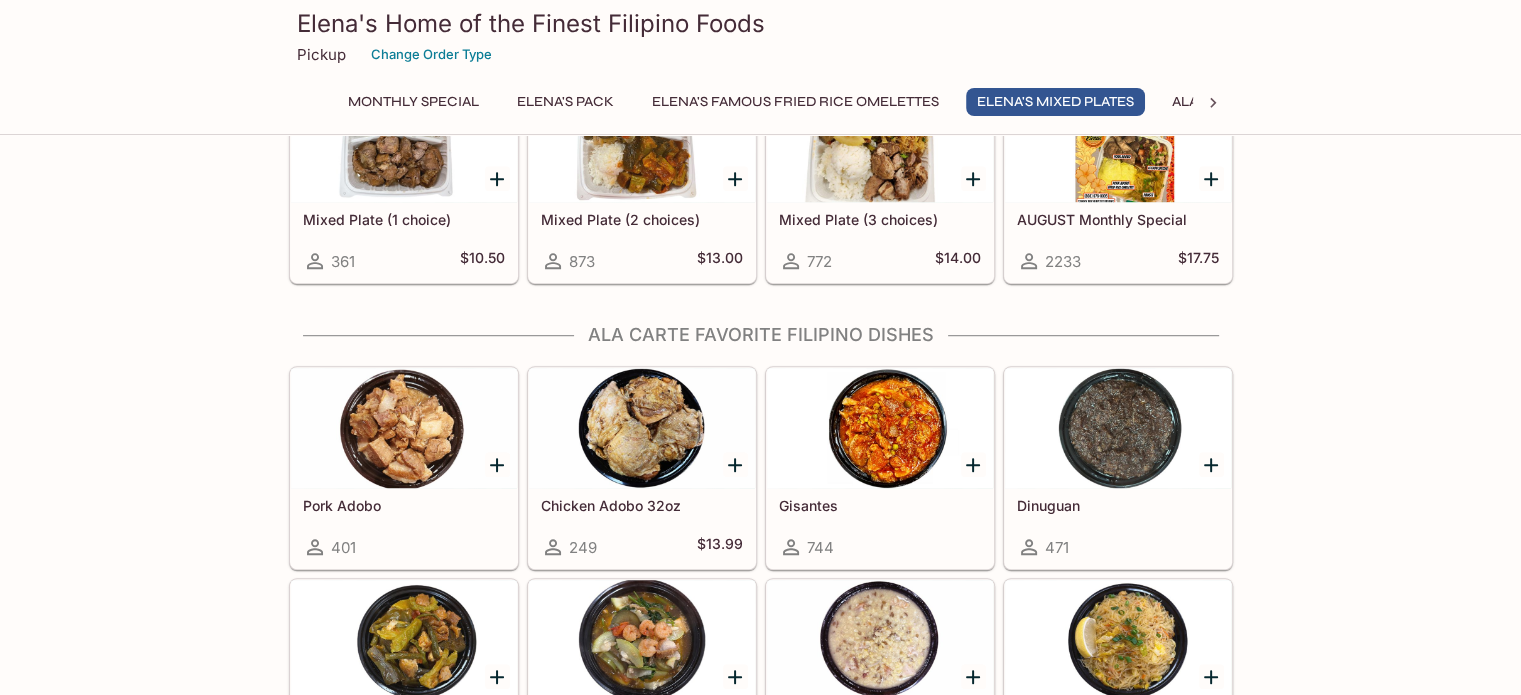 click at bounding box center (404, 428) 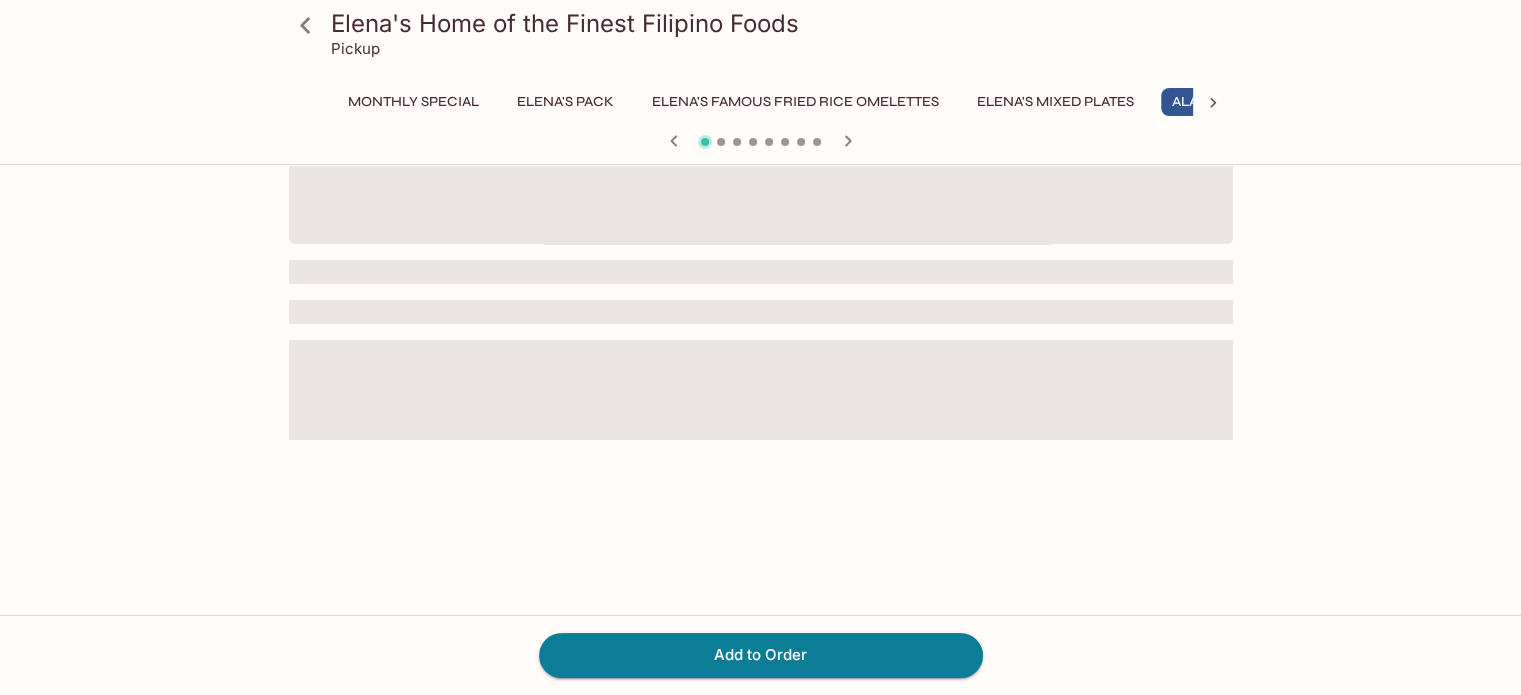 scroll, scrollTop: 0, scrollLeft: 0, axis: both 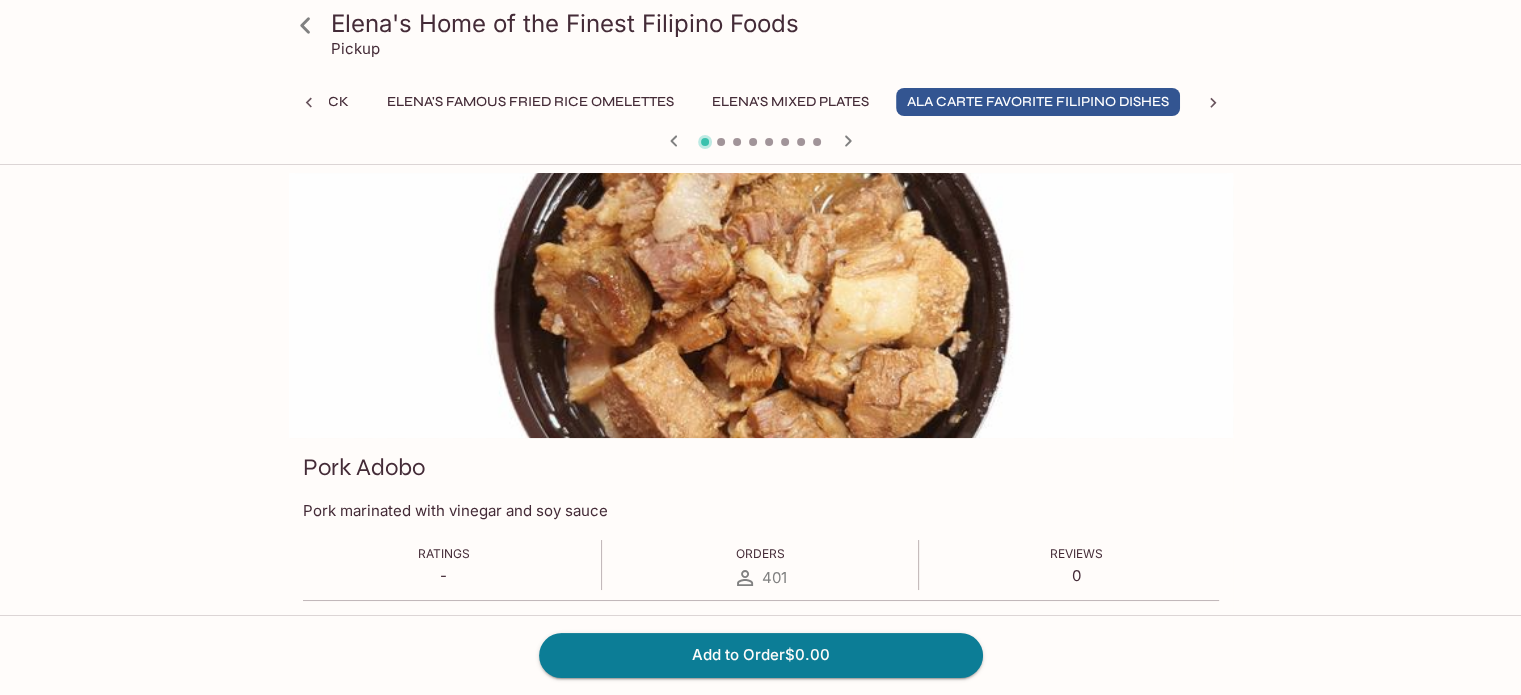 drag, startPoint x: 1200, startPoint y: 439, endPoint x: 1186, endPoint y: 423, distance: 21.260292 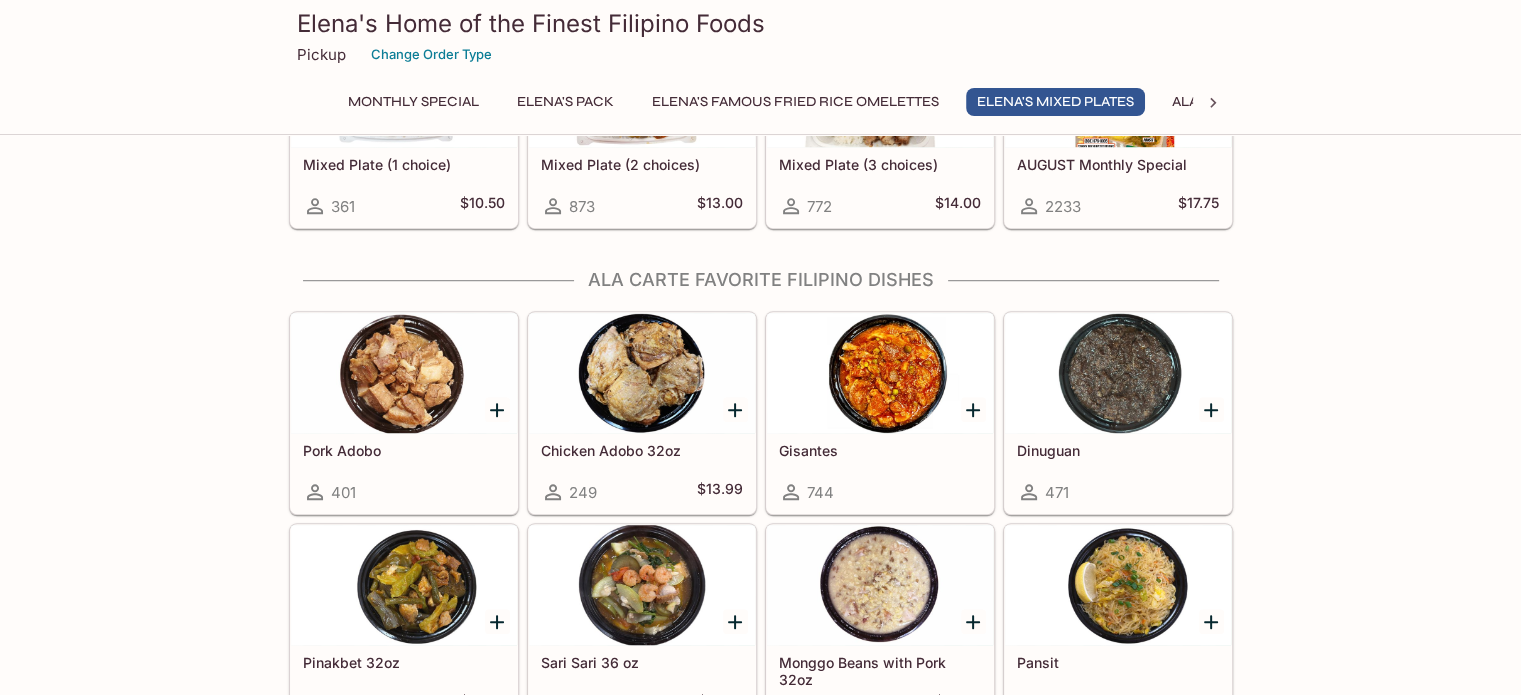 scroll, scrollTop: 1363, scrollLeft: 0, axis: vertical 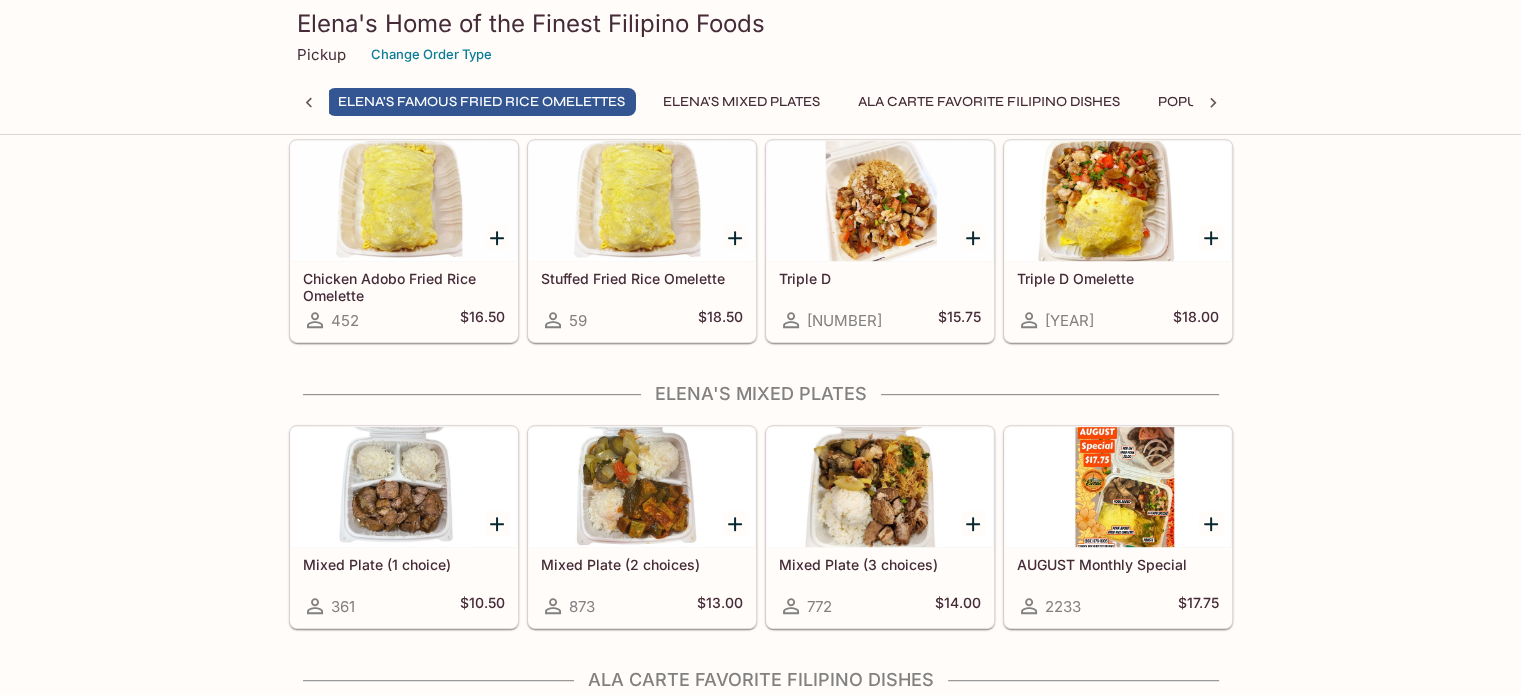 click at bounding box center [642, 487] 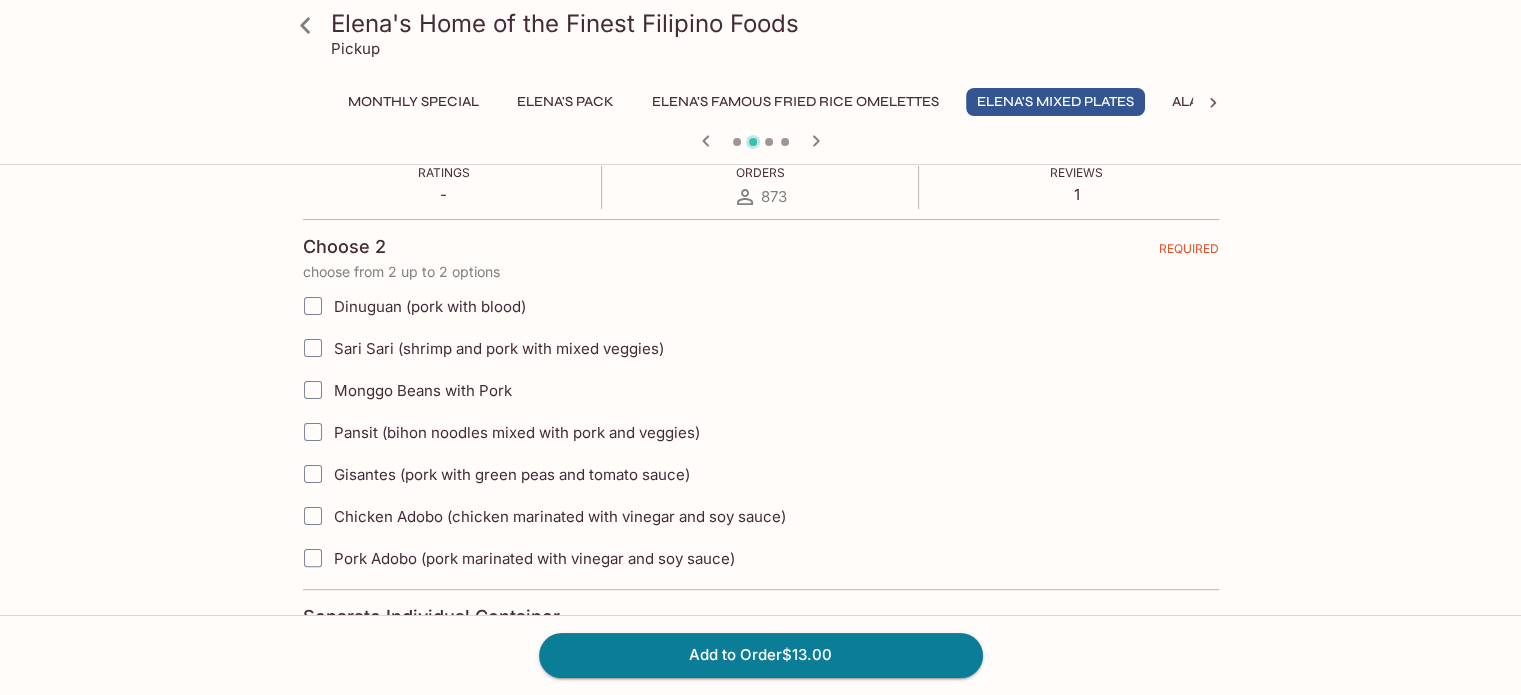 click on "Pork Adobo (pork marinated with vinegar and soy sauce)" at bounding box center (313, 558) 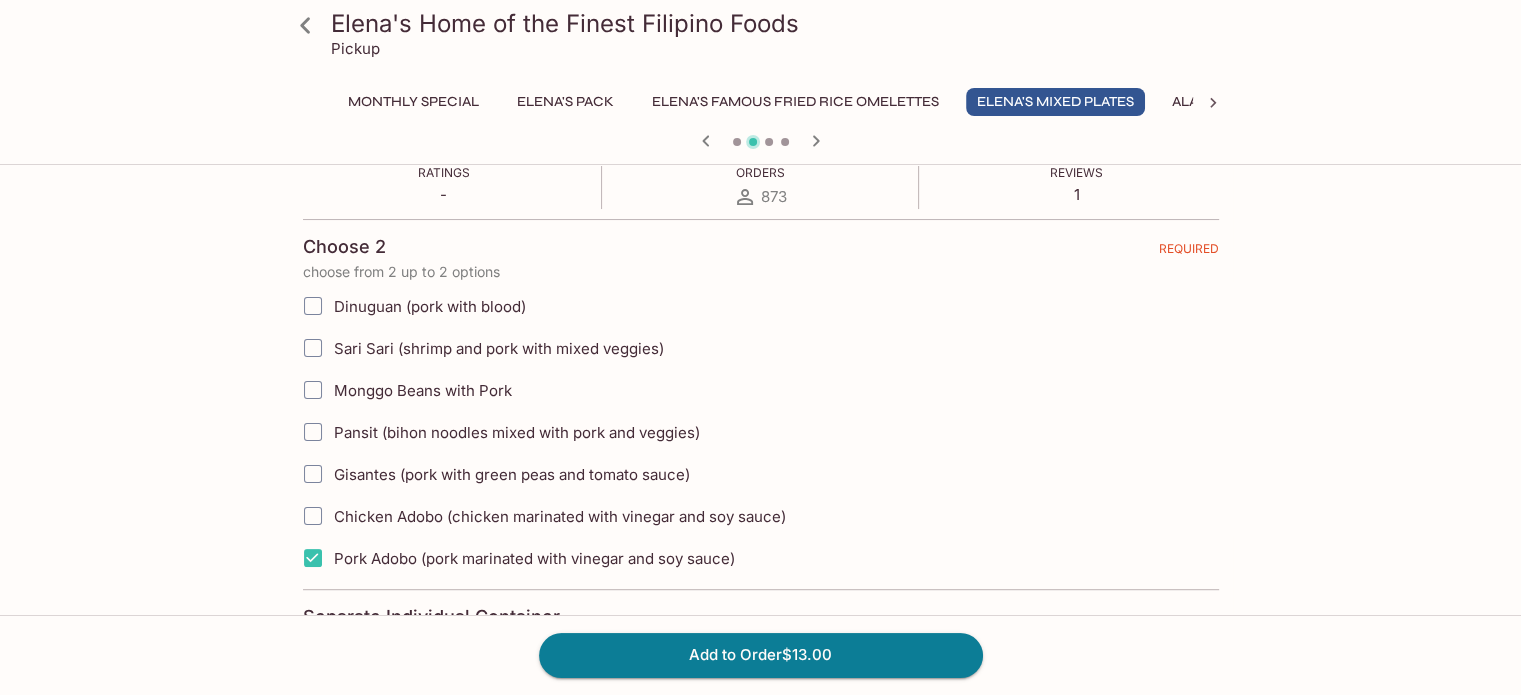 click on "Chicken Adobo (chicken marinated with vinegar and soy sauce)" at bounding box center [313, 516] 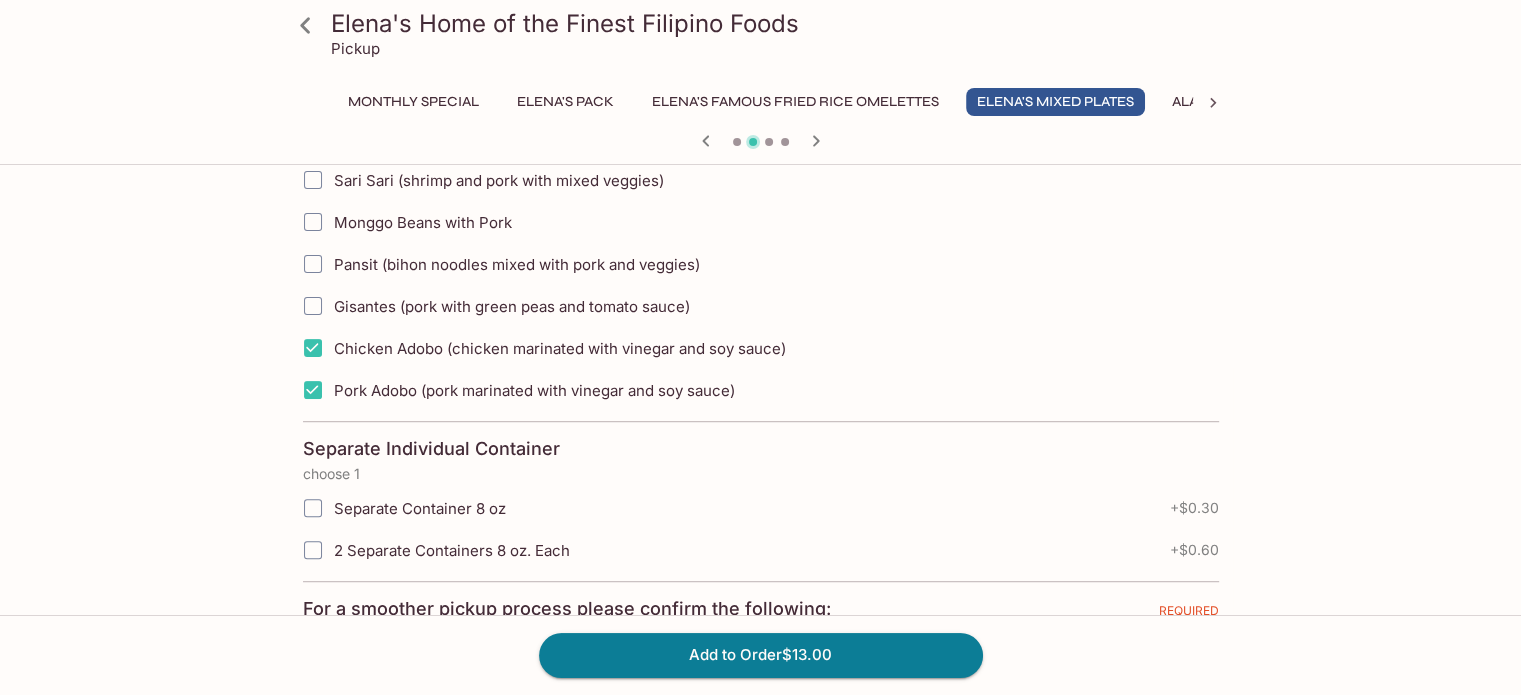 scroll, scrollTop: 600, scrollLeft: 0, axis: vertical 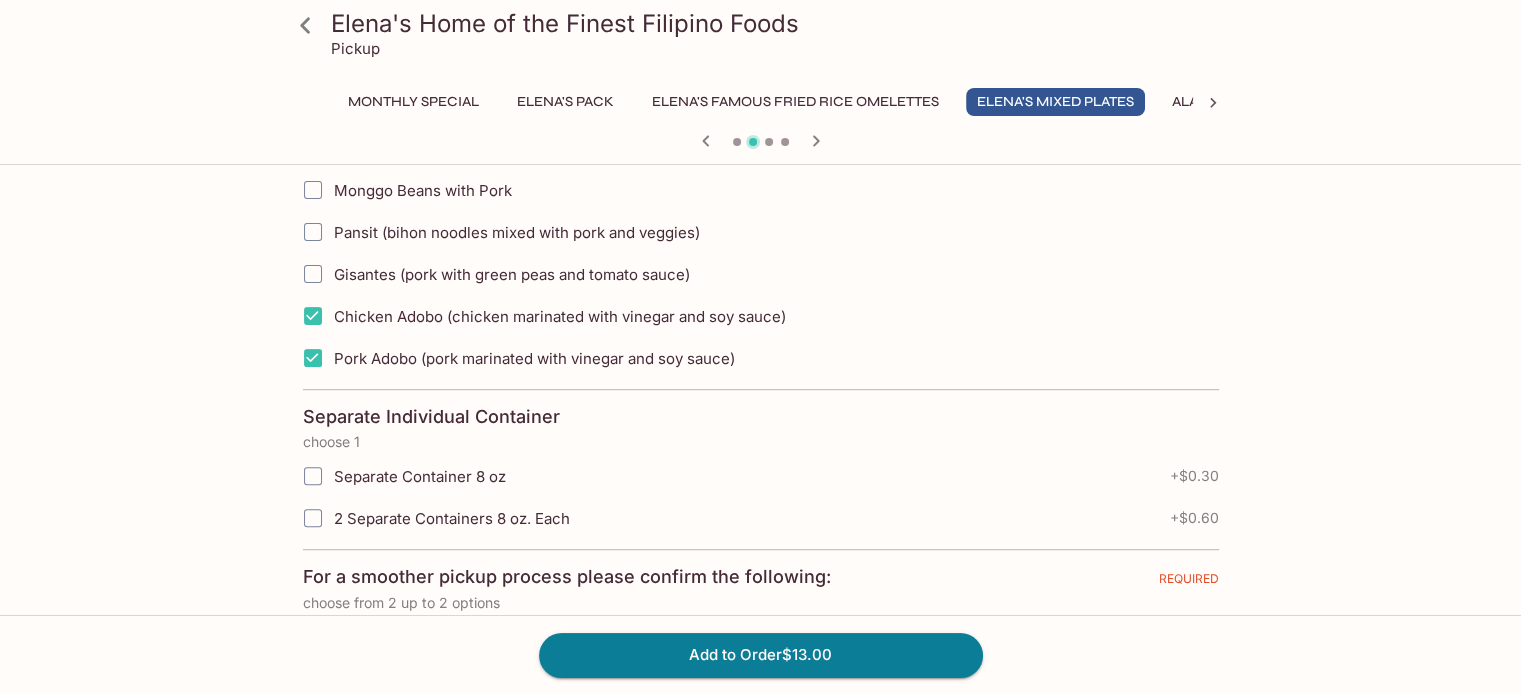 click on "Separate Container 8 oz" at bounding box center (313, 476) 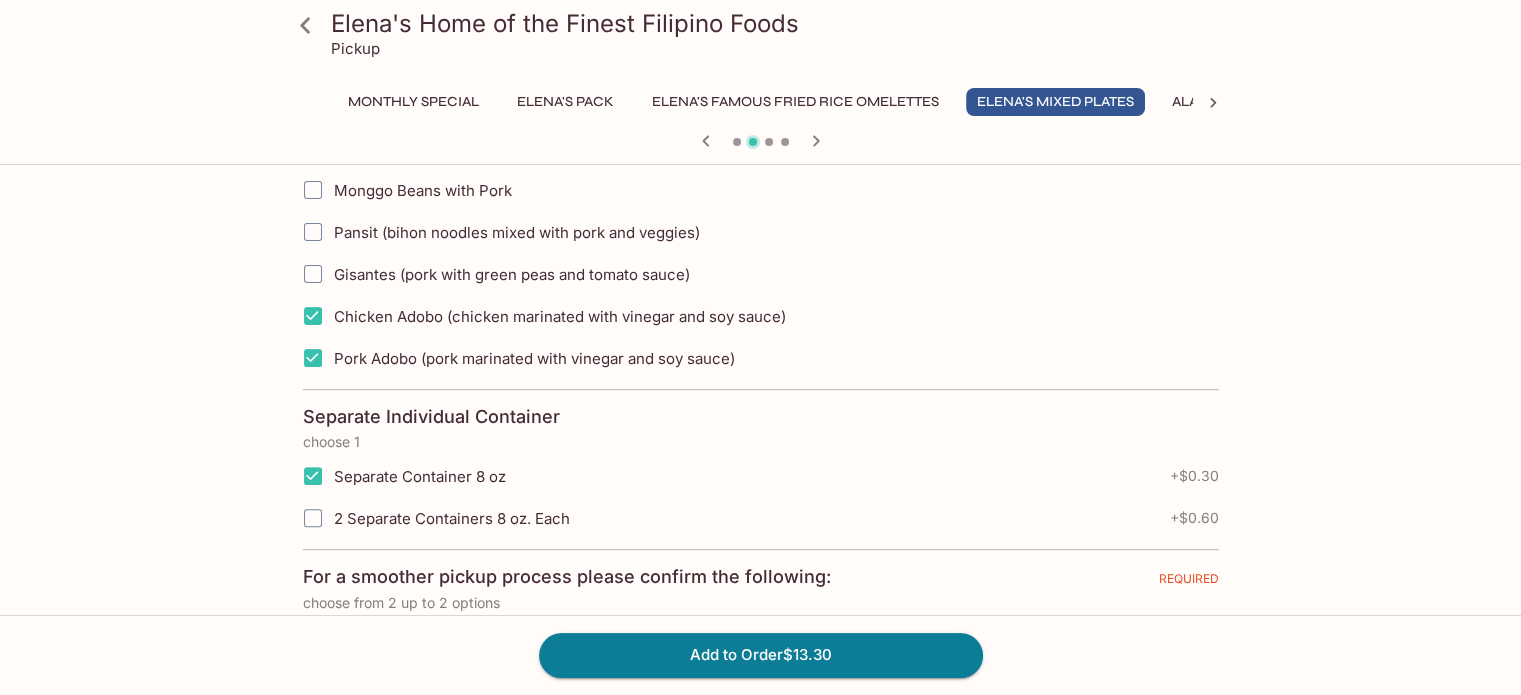 click on "Elena's Home of the Finest Filipino Foods Pickup Monthly Special Elena's Pack Elena's Famous Fried Rice Omelettes Elena's Mixed Plates Ala Carte Favorite Filipino Dishes Popular Fried Dishes Delicious Soups Squid and Shrimp Dishes Whole Fish Dishes Lumpia and Dessert Drinks Catering Pan Orders Additional Items Mixed Plate (1 choice) $10.50 Choose 1 from ala carte. Includes 2 scoops of white rice.
Please Call Restaurant for PINAKBET availability. ([PHONE]) Ratings - Orders 361 Reviews 0 Choose 1 REQUIRED choose 1 Pork Adobo (pork marinated with vinegar and soy sauce) Sari Sari (shrimp and pork with mixed veggies) Monggo Beans with Pork  Pansit (bihon noodles mixed with pork and veggies) Dinuguan (pork with blood) Gisantes (pork with green peas and tomato sauce) Chicken Adobo (chicken marinated with vinegar and soy sauce) For a smoother pickup process please confirm the following: REQUIRED choose from 2 up to 2 options I acknowledge valid ID is REQUIRED at pickup. Add Special Instructions x ​ 1 $13.00" at bounding box center [761, 337] 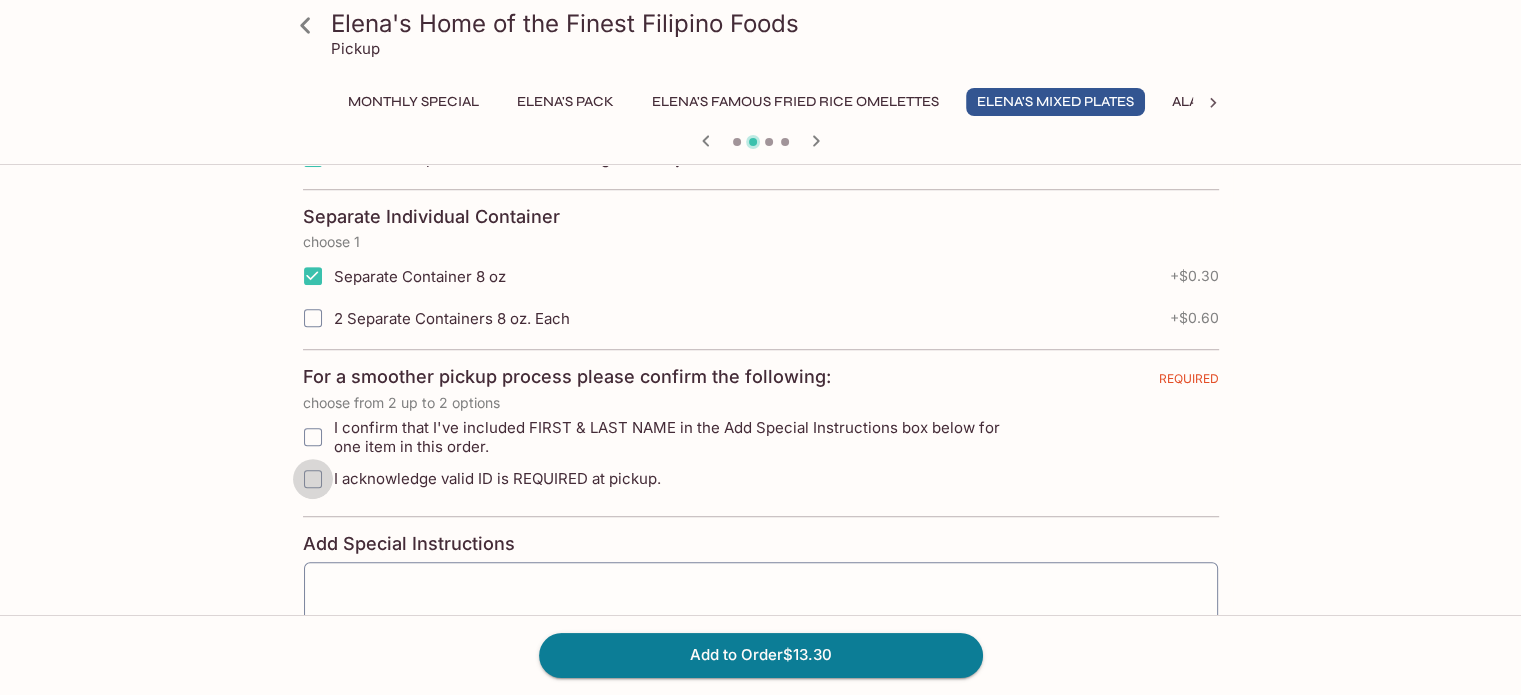 click on "I acknowledge valid ID is REQUIRED at pickup." at bounding box center [313, 479] 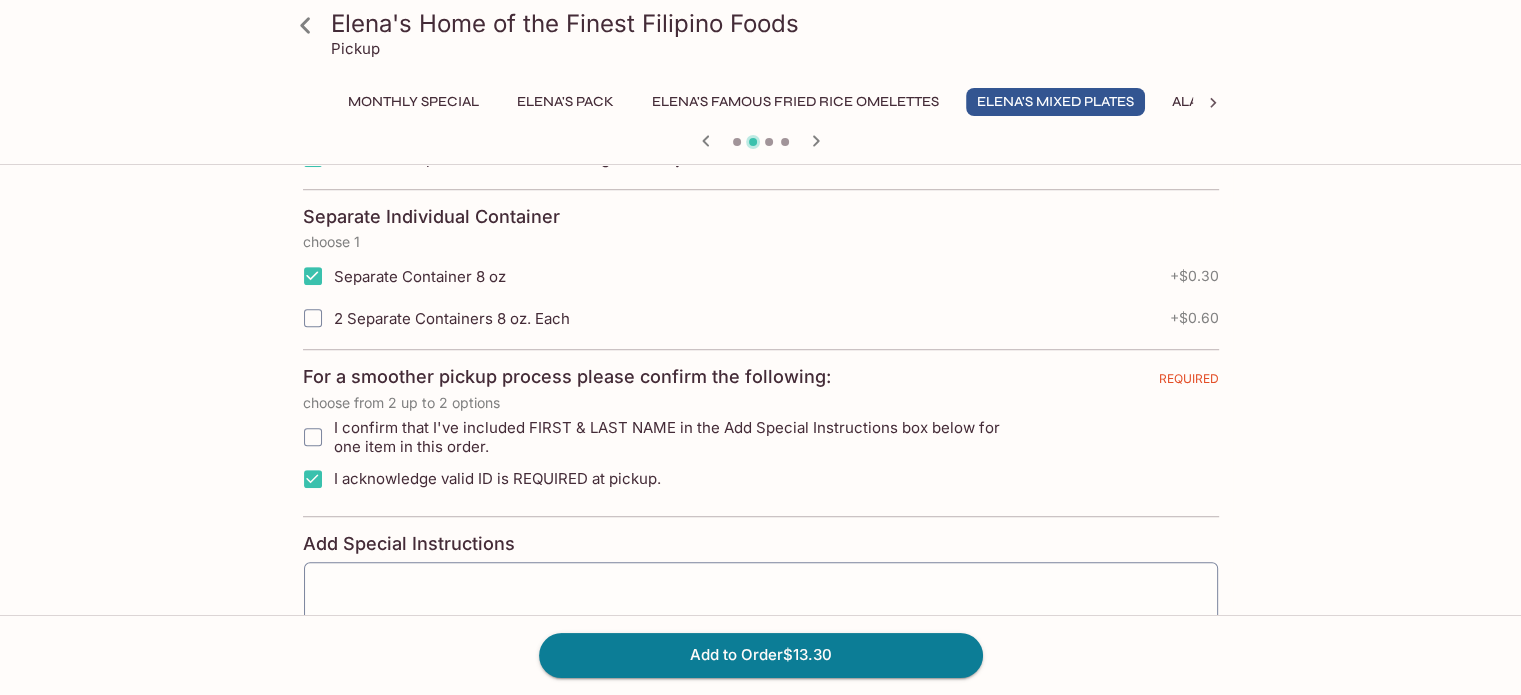 click on "I confirm that I've included FIRST & LAST NAME in the Add Special Instructions box below for one item in this order." at bounding box center [313, 437] 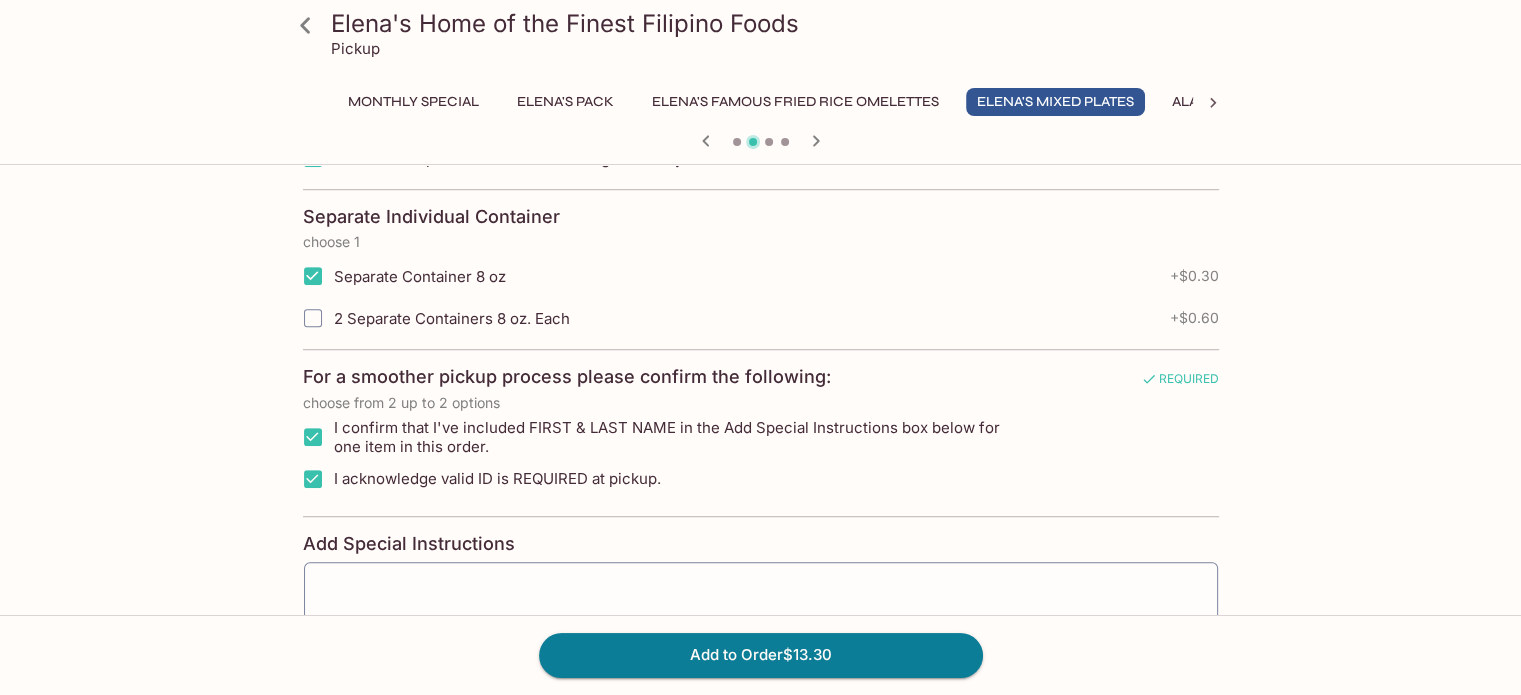 click on "Choose 2 REQUIRED choose from 2 up to 2 options Dinuguan (pork with blood) Sari Sari (shrimp and pork with mixed veggies) Monggo Beans with Pork  Pansit (bihon noodles mixed with pork and veggies) Gisantes (pork with green peas and tomato sauce) Chicken Adobo (chicken marinated with vinegar and soy sauce) Pork Adobo (pork marinated with vinegar and soy sauce) Separate Individual Container choose 1 Separate Container 8 oz +  $0.30 2 Separate Containers 8 oz. Each +  $0.60 For a smoother pickup process please confirm the following: REQUIRED choose from 2 up to 2 options I confirm that I've included [FIRST] [LAST] NAME in the Add Special Instructions box below for one item in this order. I acknowledge valid ID is REQUIRED at pickup. Add Special Instructions x ​ 1" at bounding box center [761, 284] 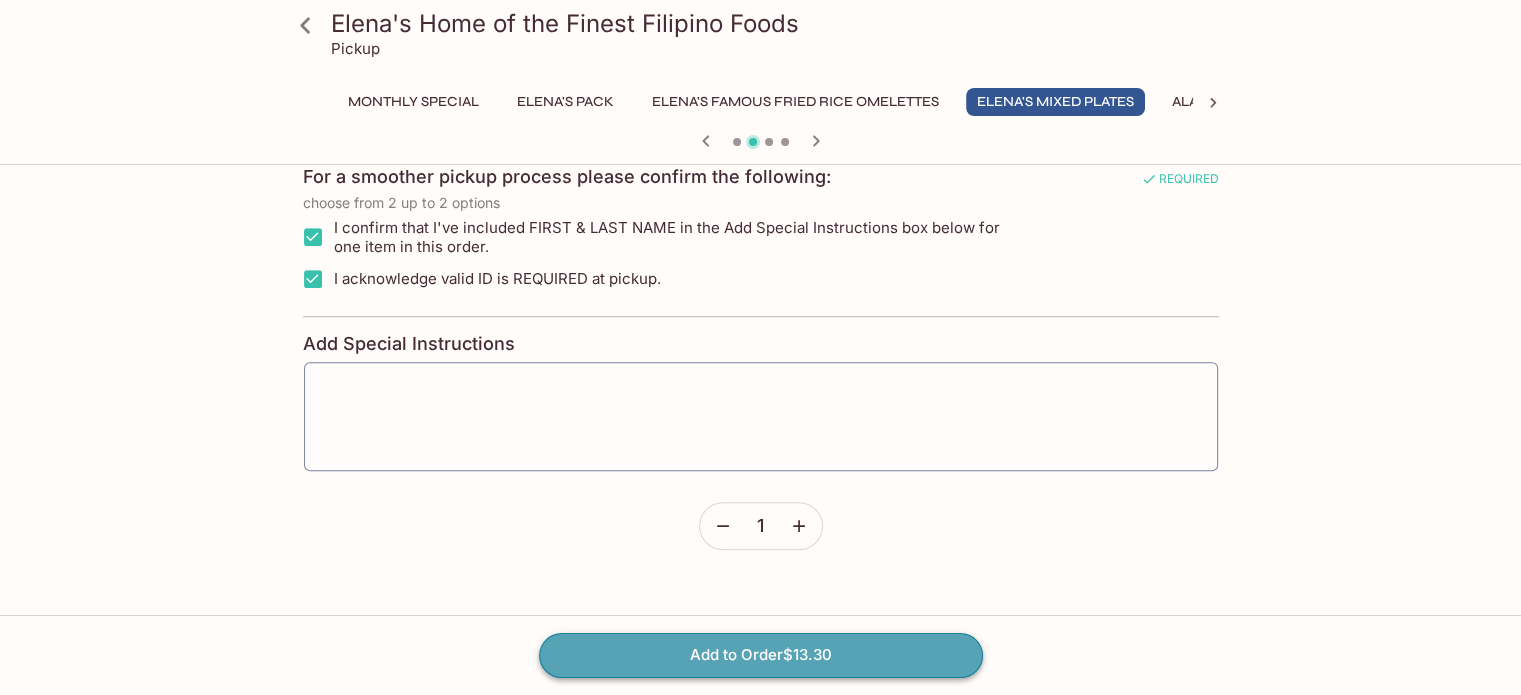 click on "Add to Order  $13.30" at bounding box center [761, 655] 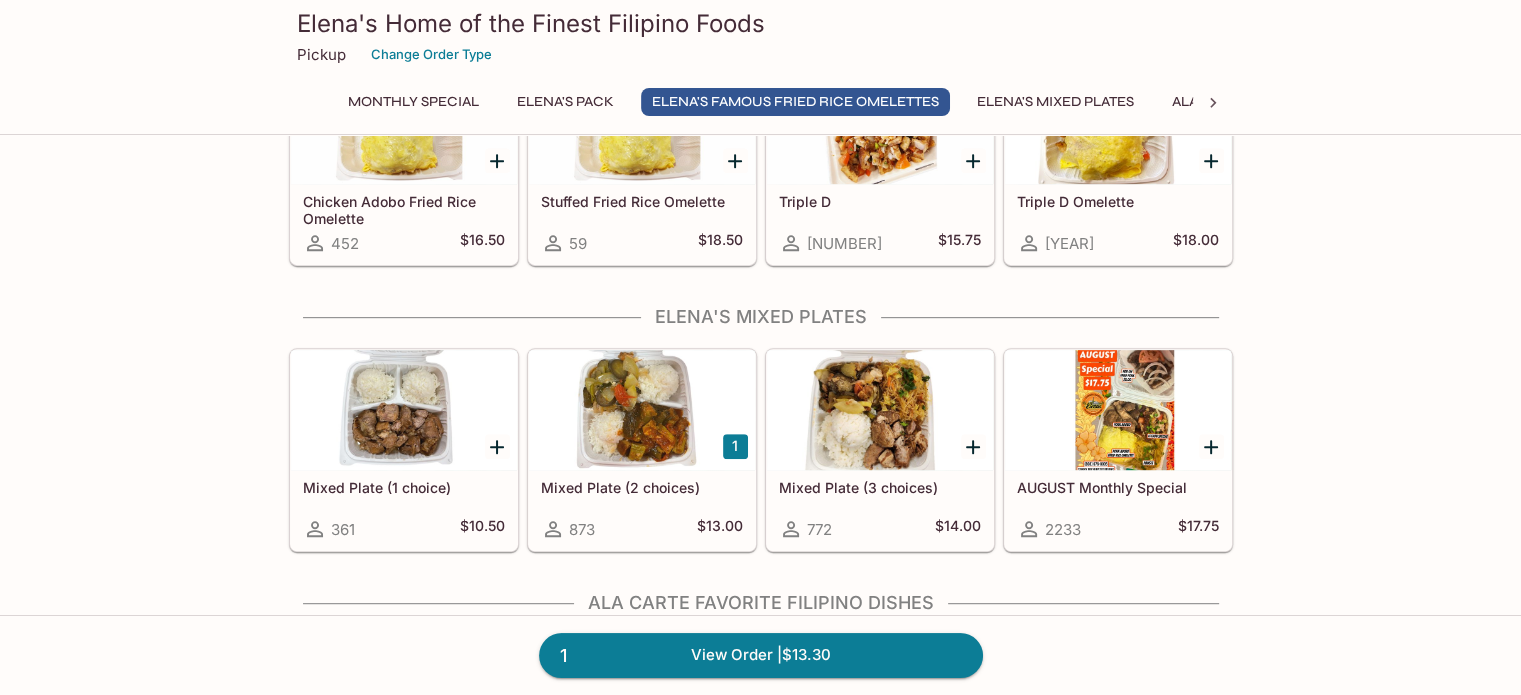 scroll, scrollTop: 1000, scrollLeft: 0, axis: vertical 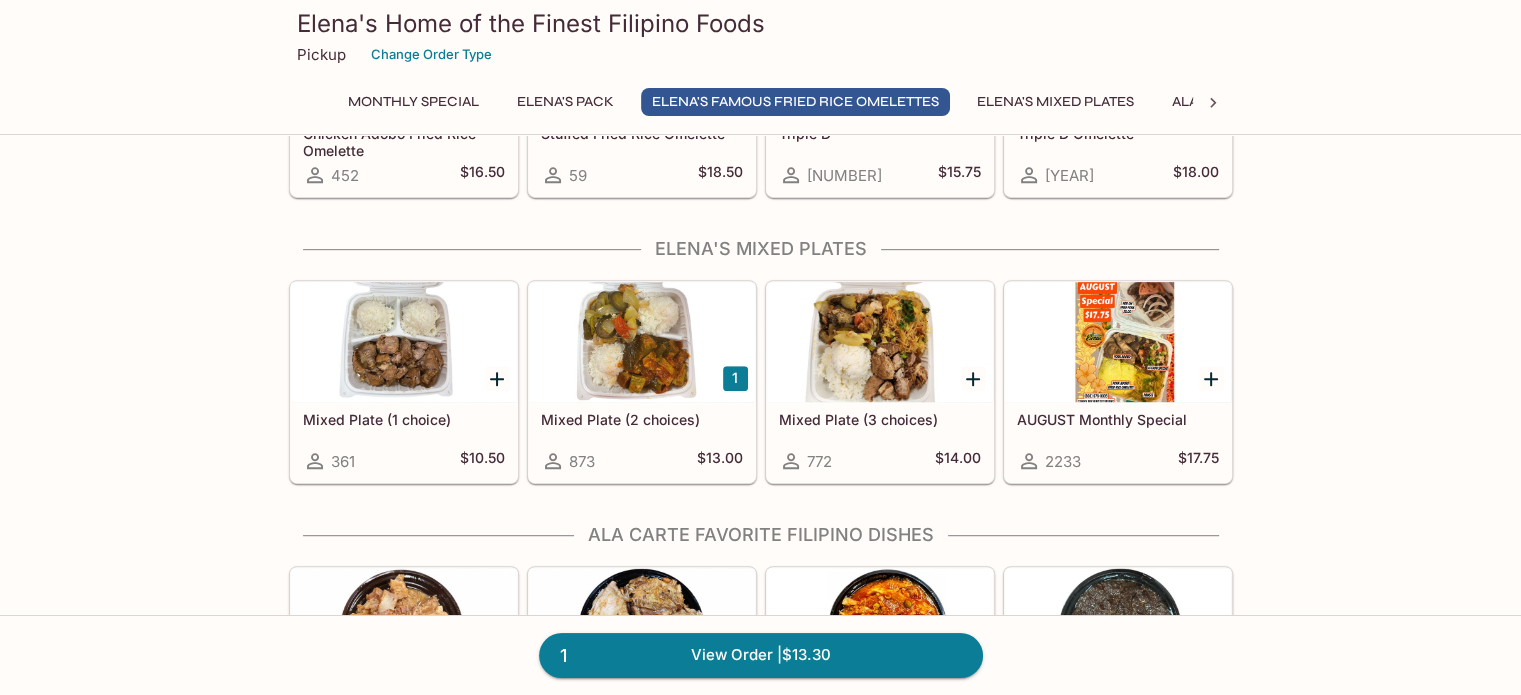 click on "Mixed Plate (2 choices) 873 $13.00" at bounding box center (642, 442) 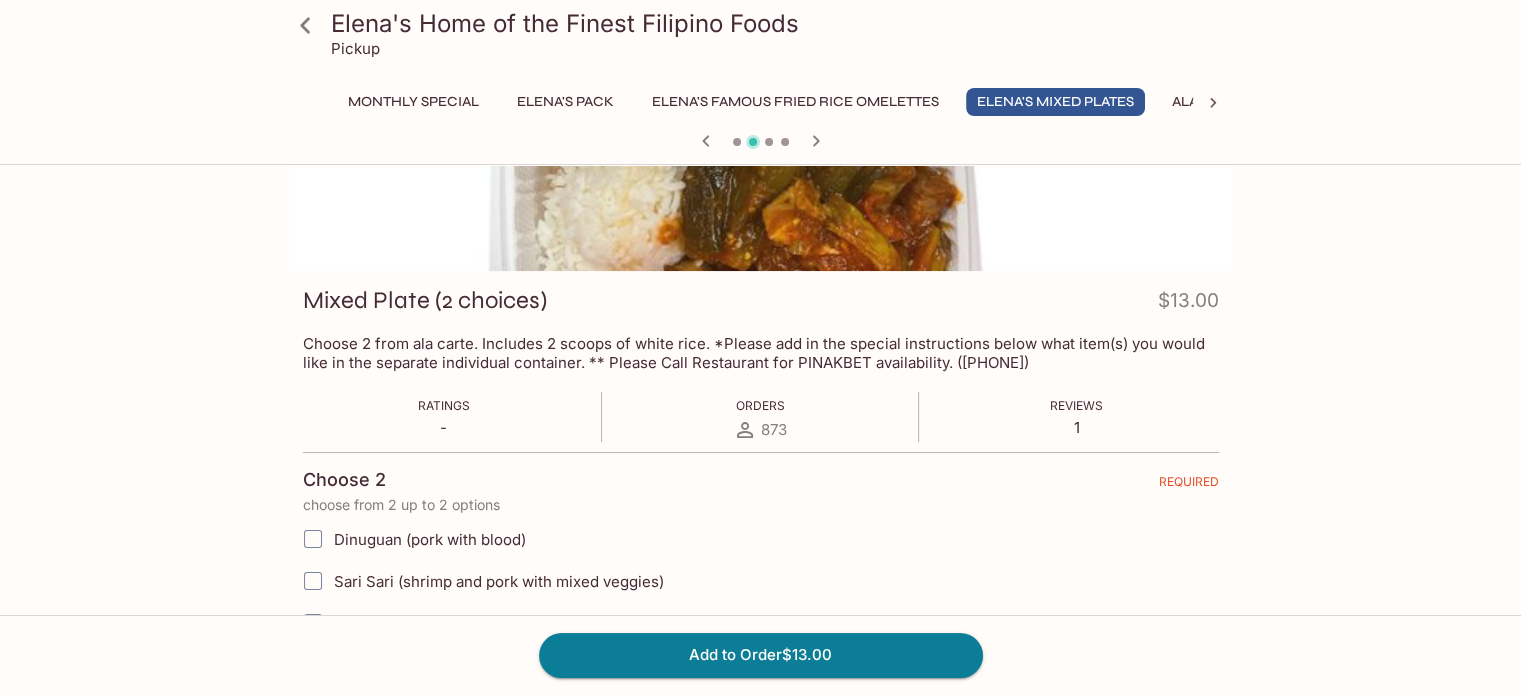 scroll, scrollTop: 0, scrollLeft: 0, axis: both 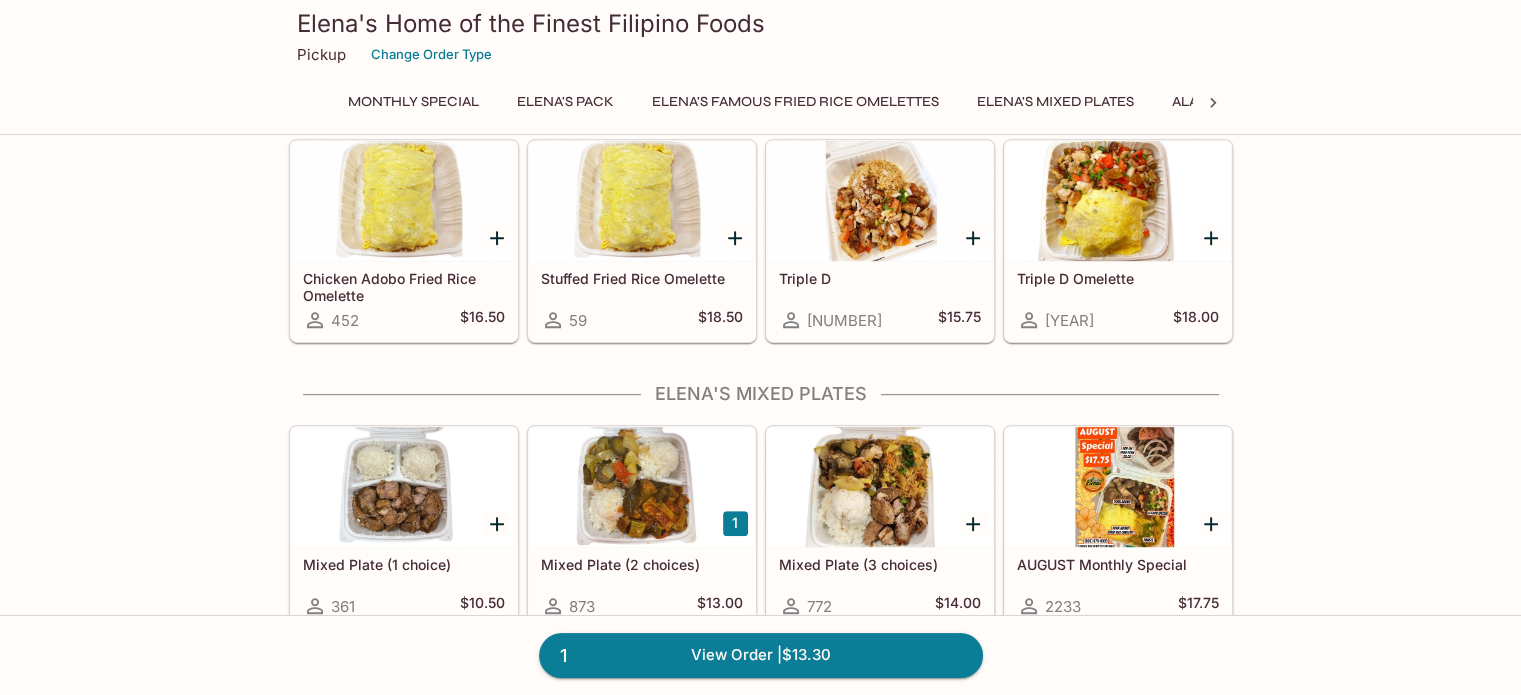 click at bounding box center [404, 487] 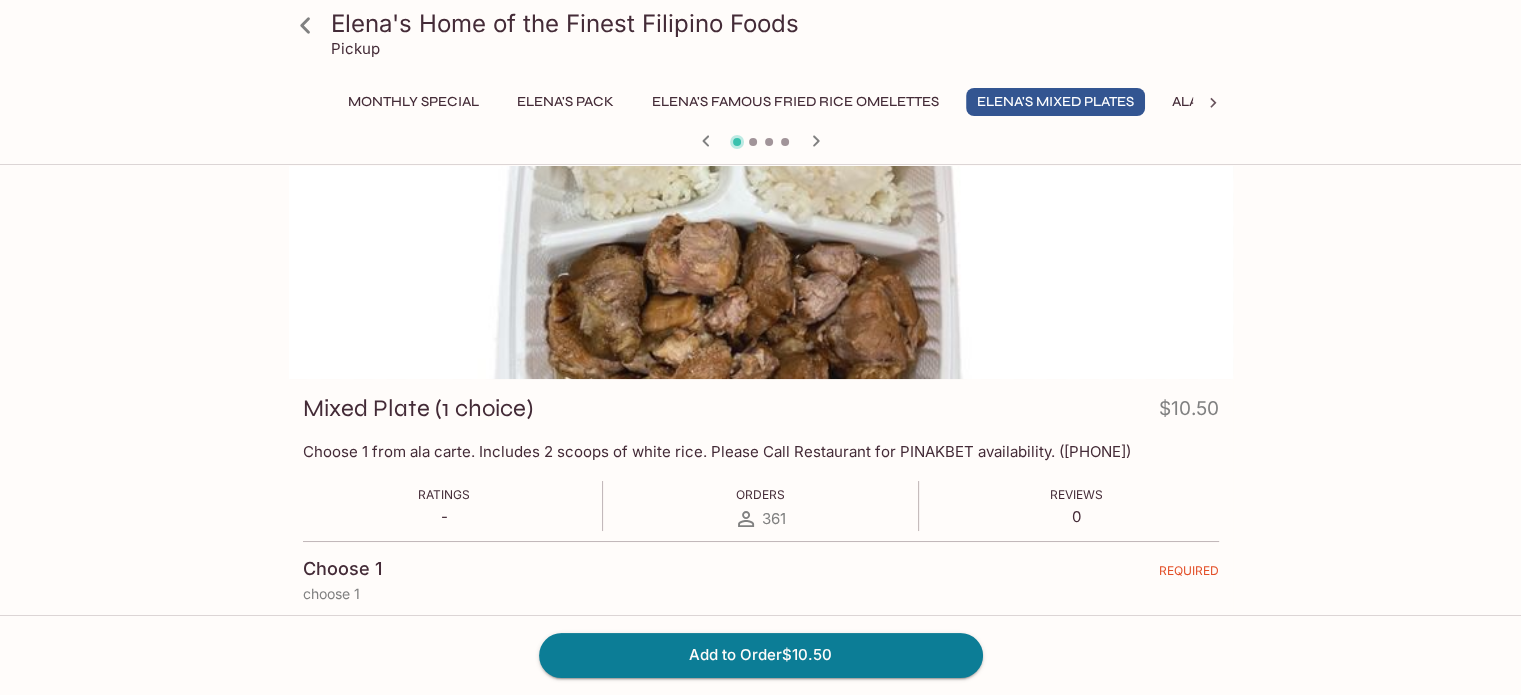 scroll, scrollTop: 0, scrollLeft: 0, axis: both 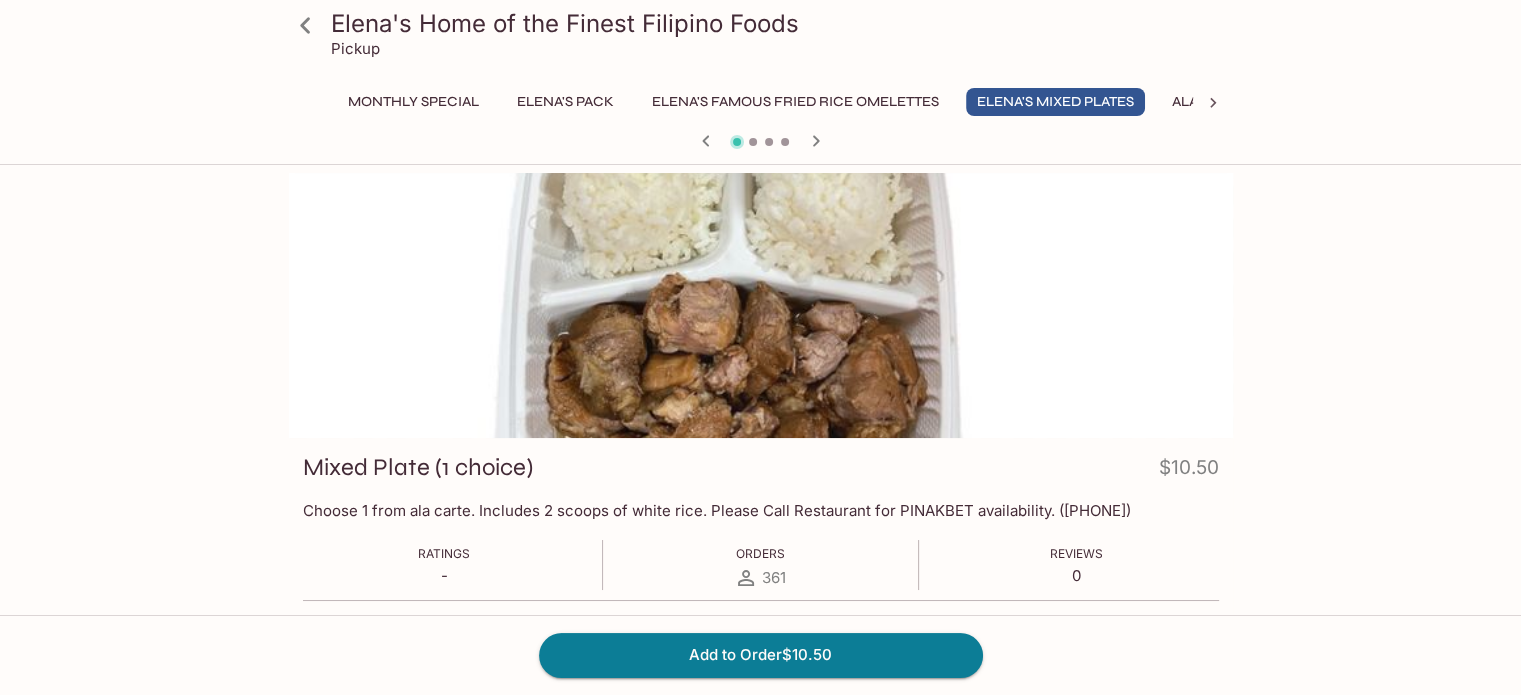 drag, startPoint x: 222, startPoint y: 434, endPoint x: 221, endPoint y: 419, distance: 15.033297 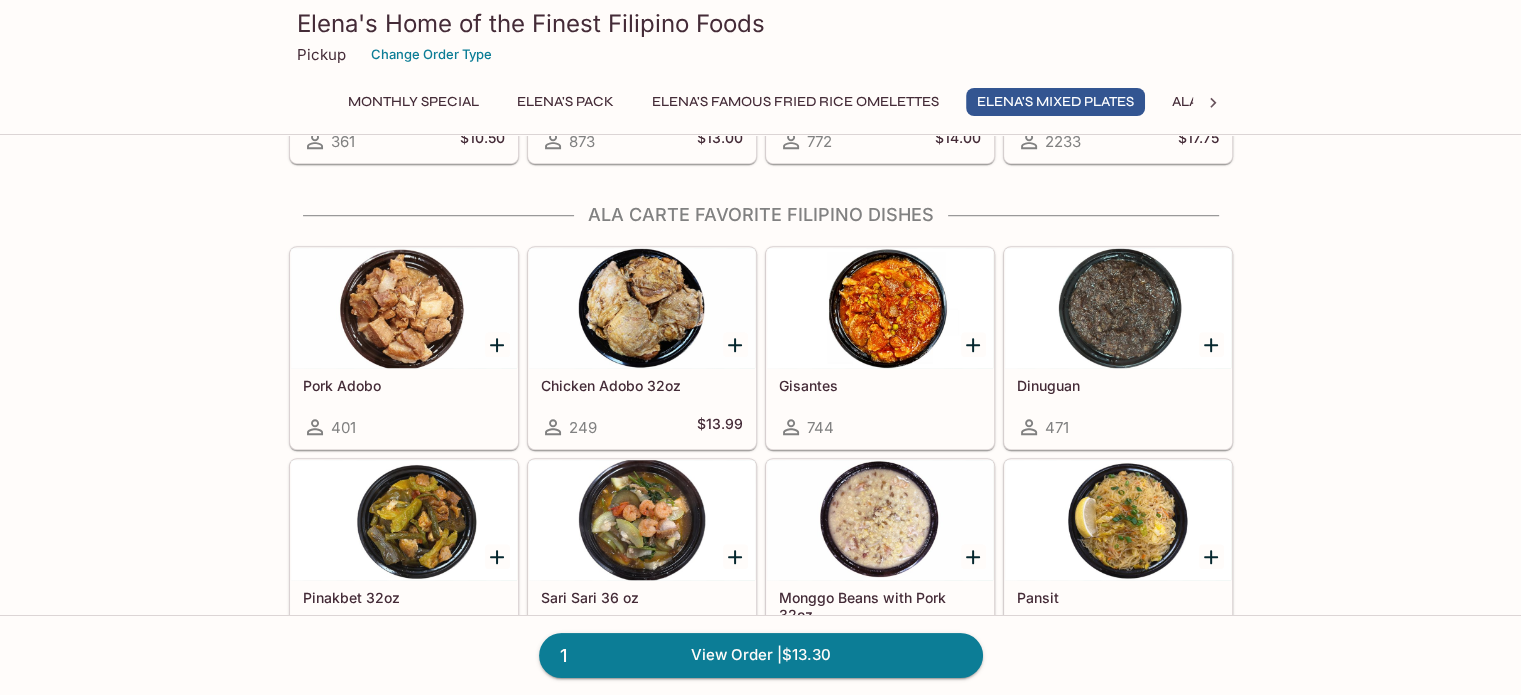 scroll, scrollTop: 1355, scrollLeft: 0, axis: vertical 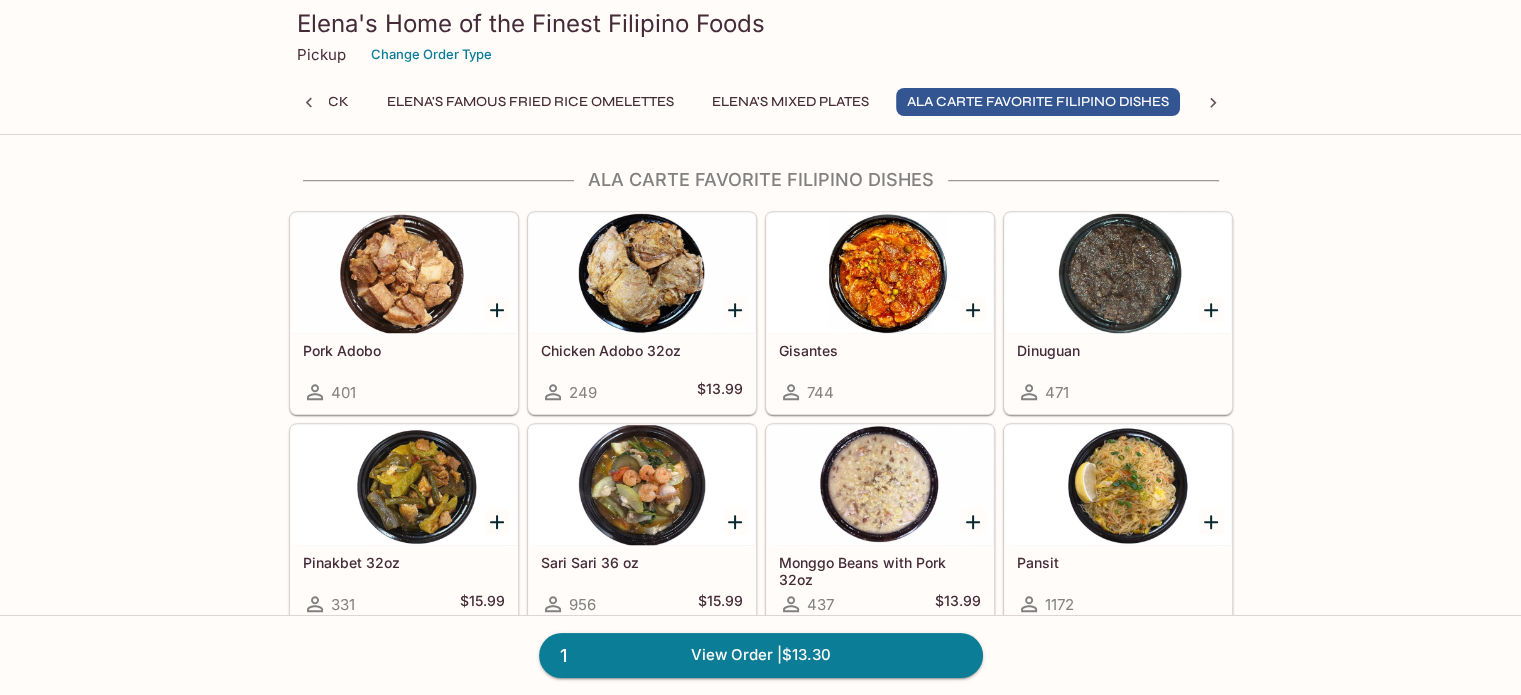 click at bounding box center [404, 485] 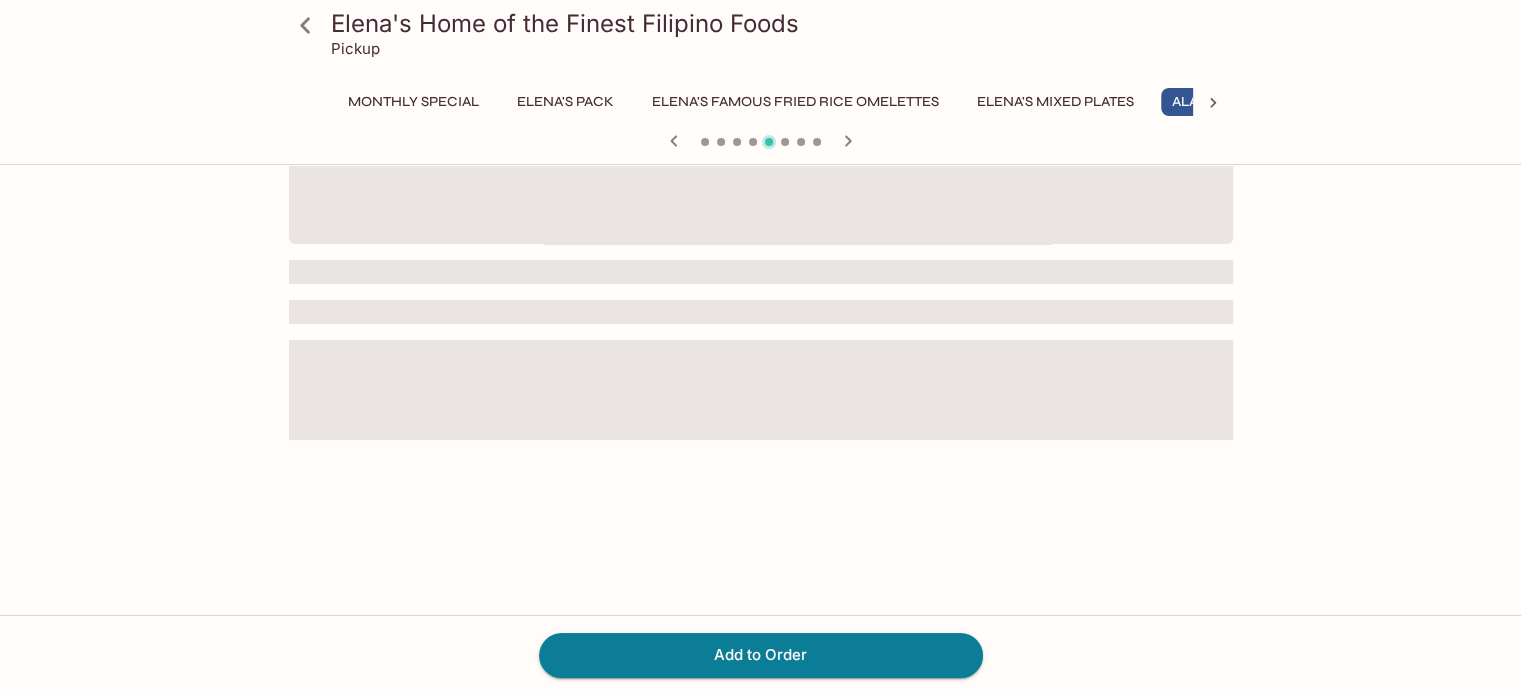 scroll, scrollTop: 0, scrollLeft: 0, axis: both 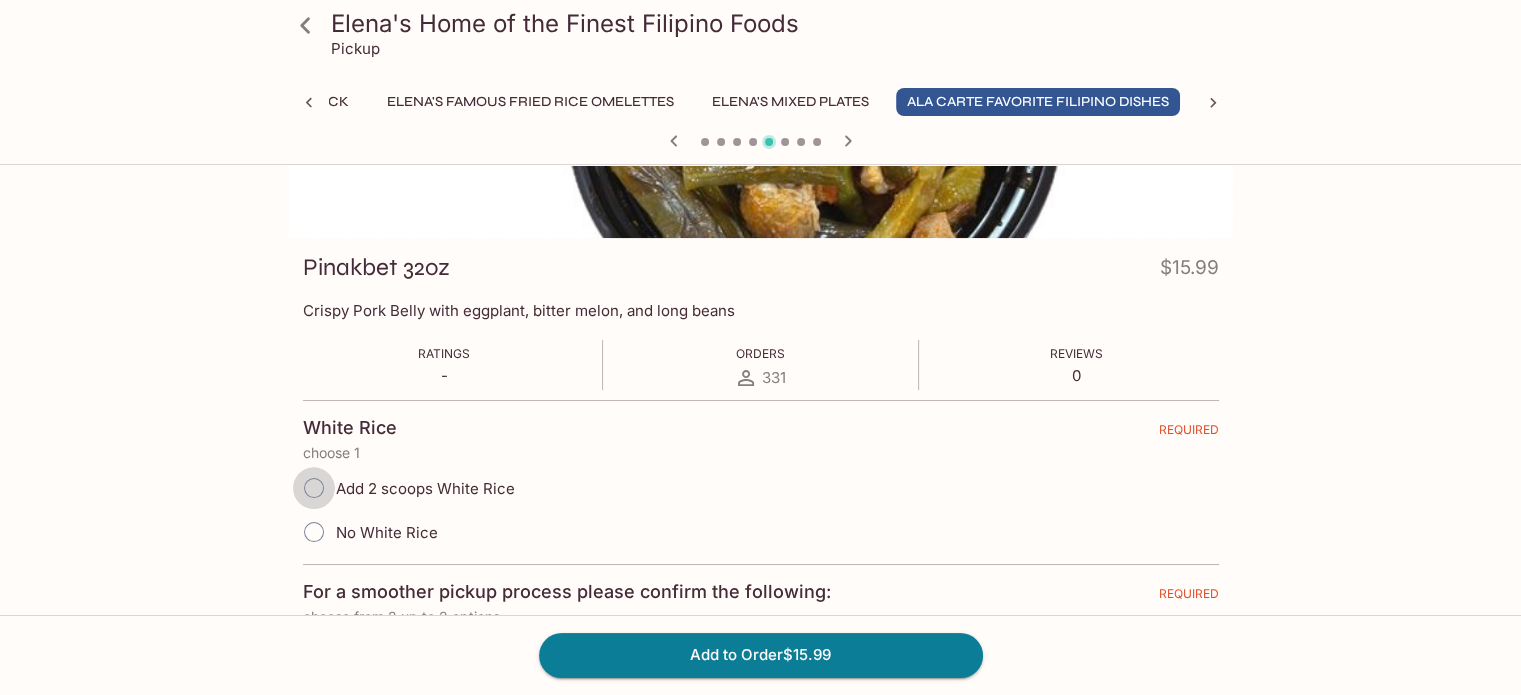 click on "Add 2 scoops White Rice" at bounding box center (314, 488) 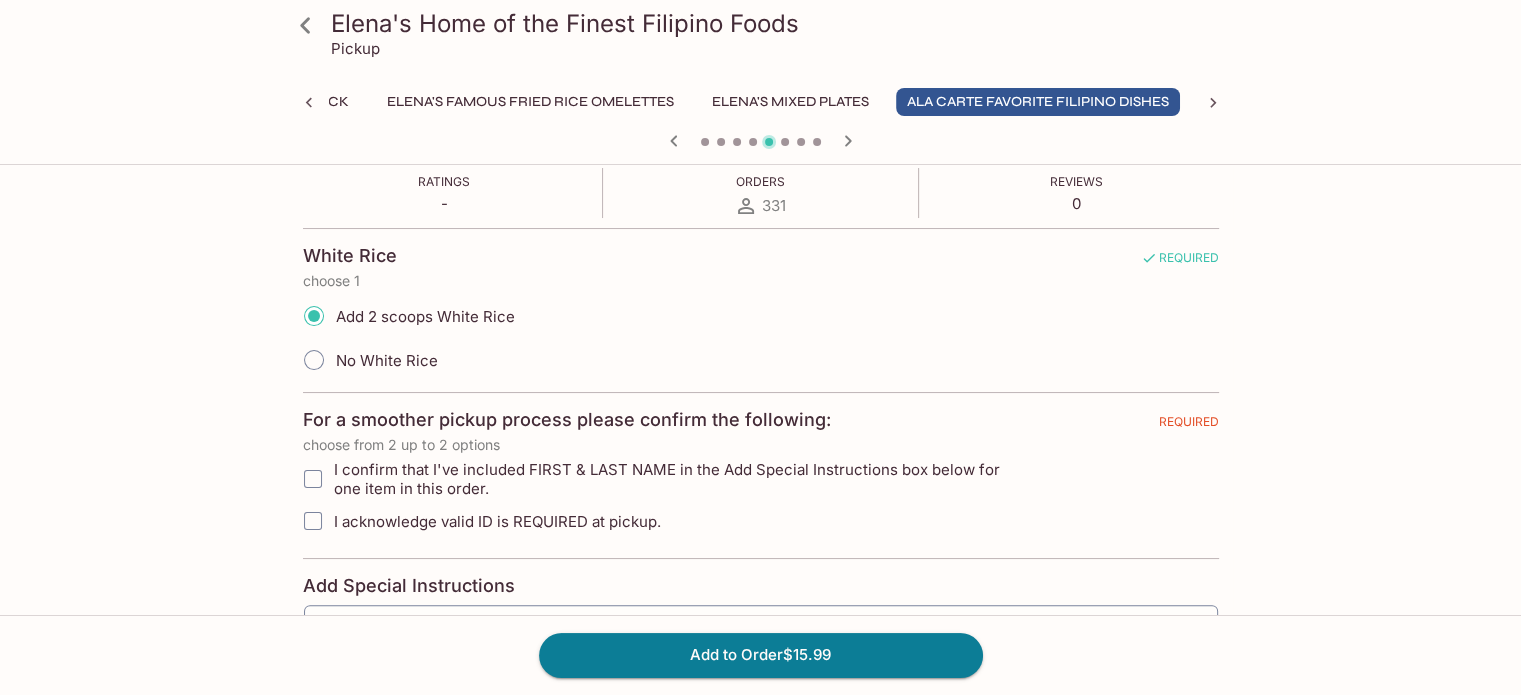 scroll, scrollTop: 400, scrollLeft: 0, axis: vertical 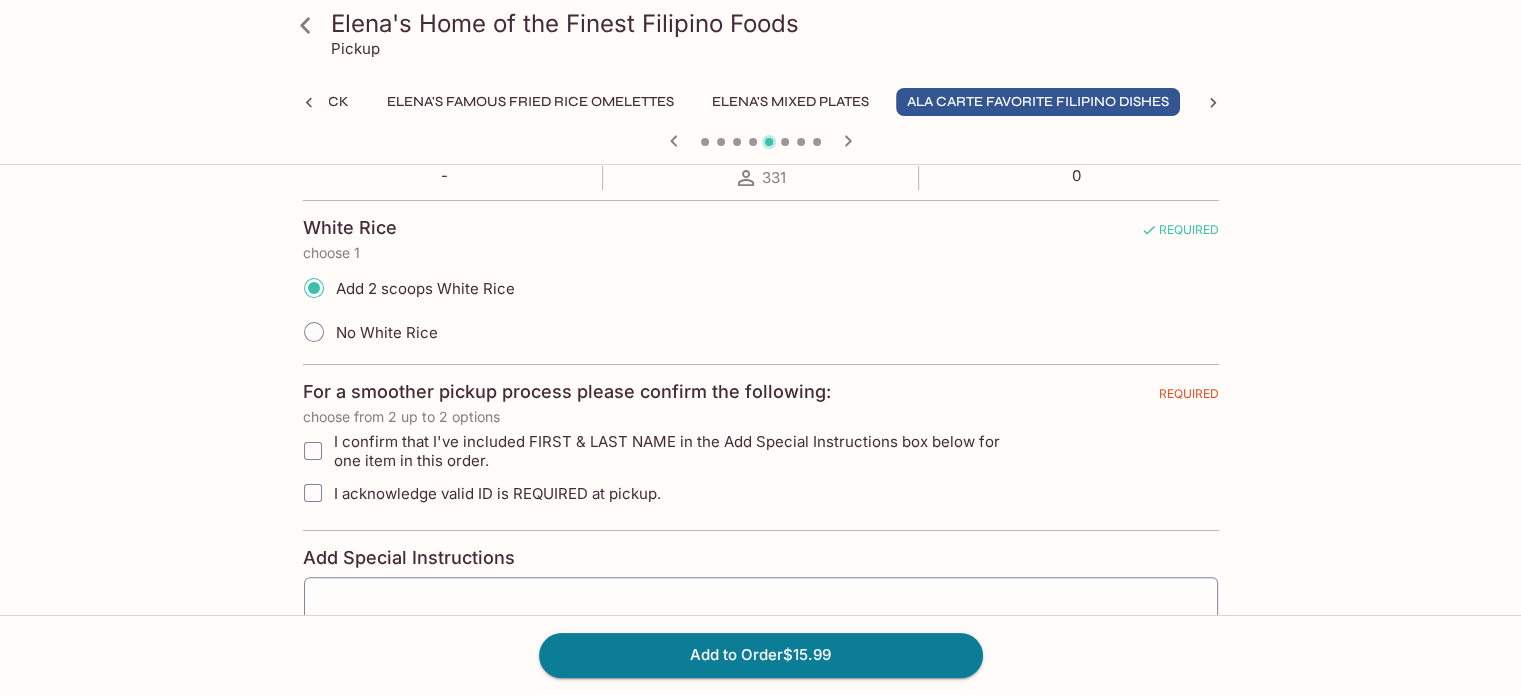 click on "I confirm that I've included FIRST & LAST NAME in the Add Special Instructions box below for one item in this order." at bounding box center (313, 451) 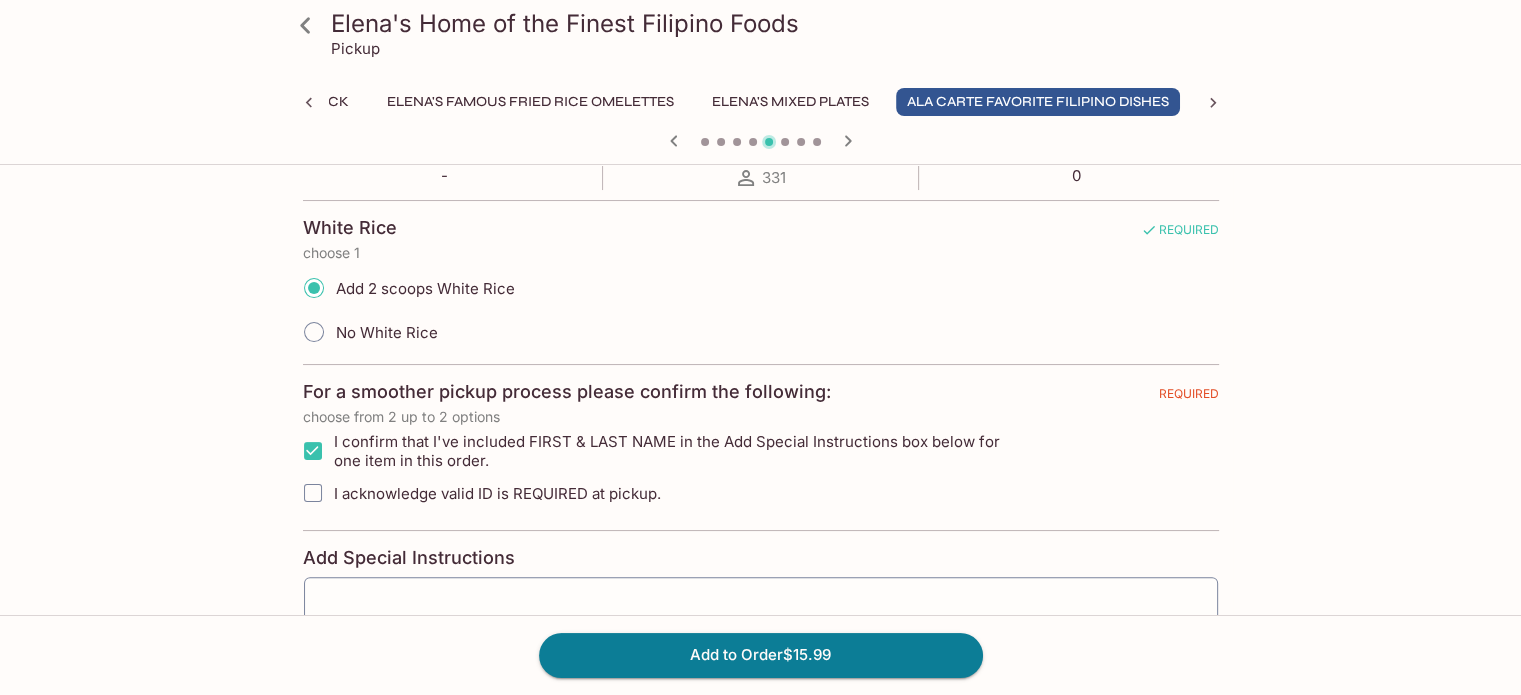 click on "I acknowledge valid ID is REQUIRED at pickup." at bounding box center (313, 493) 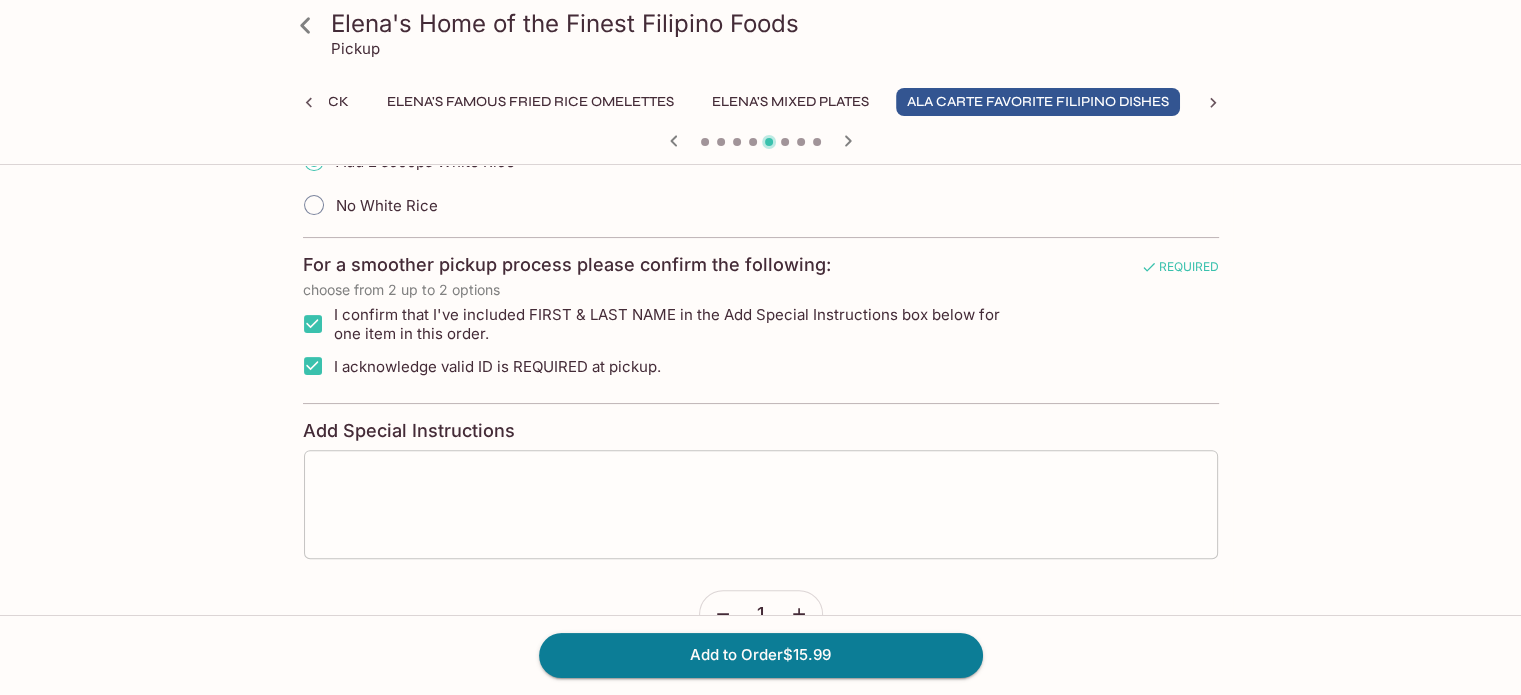 scroll, scrollTop: 539, scrollLeft: 0, axis: vertical 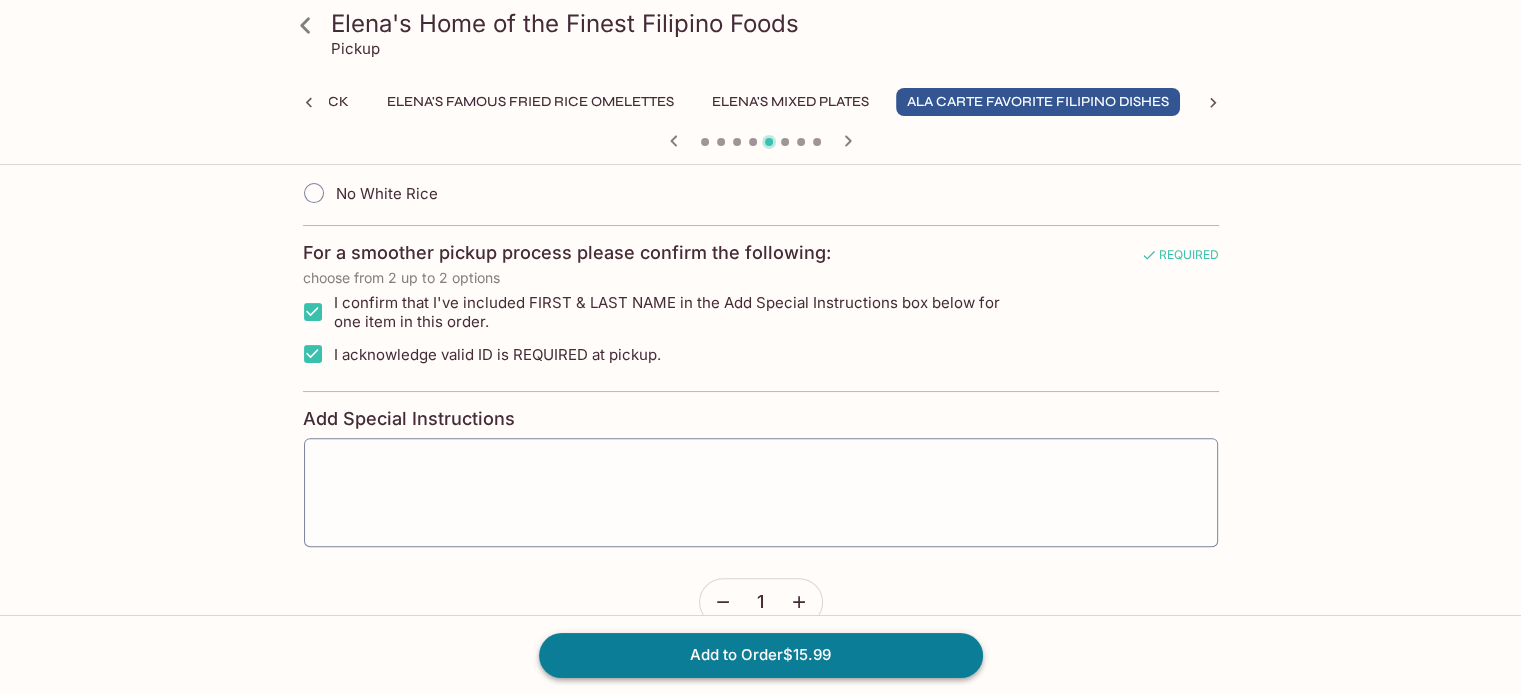 click on "Add to Order  $15.99" at bounding box center (761, 655) 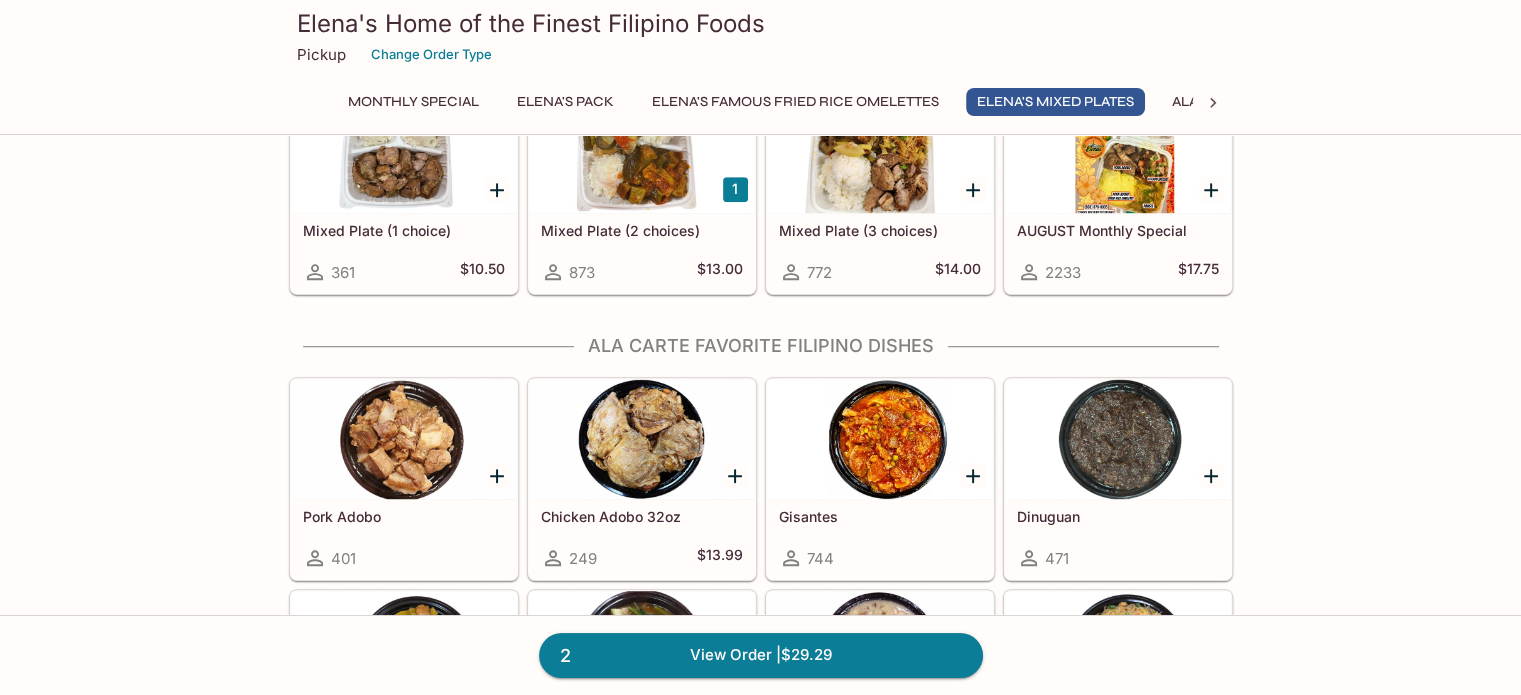 scroll, scrollTop: 1200, scrollLeft: 0, axis: vertical 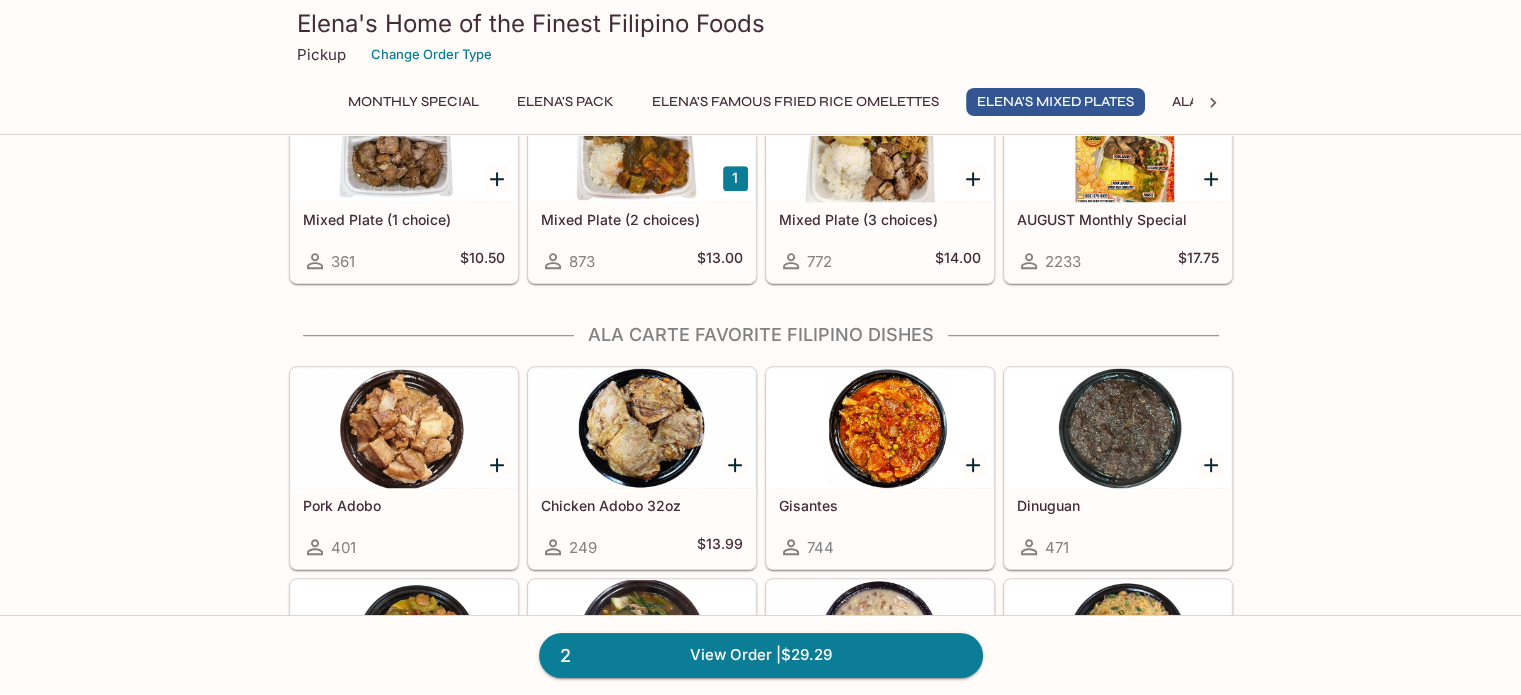 click at bounding box center [497, 464] 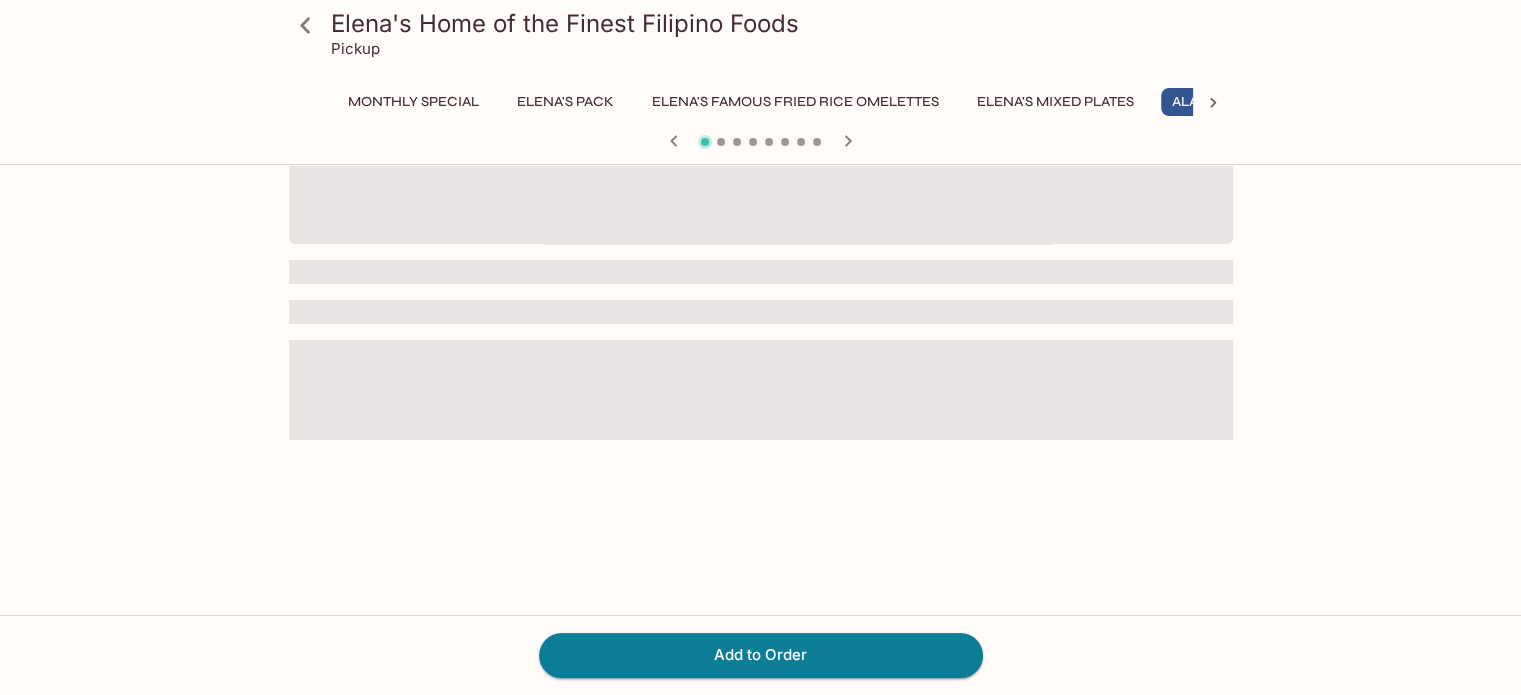 scroll, scrollTop: 0, scrollLeft: 0, axis: both 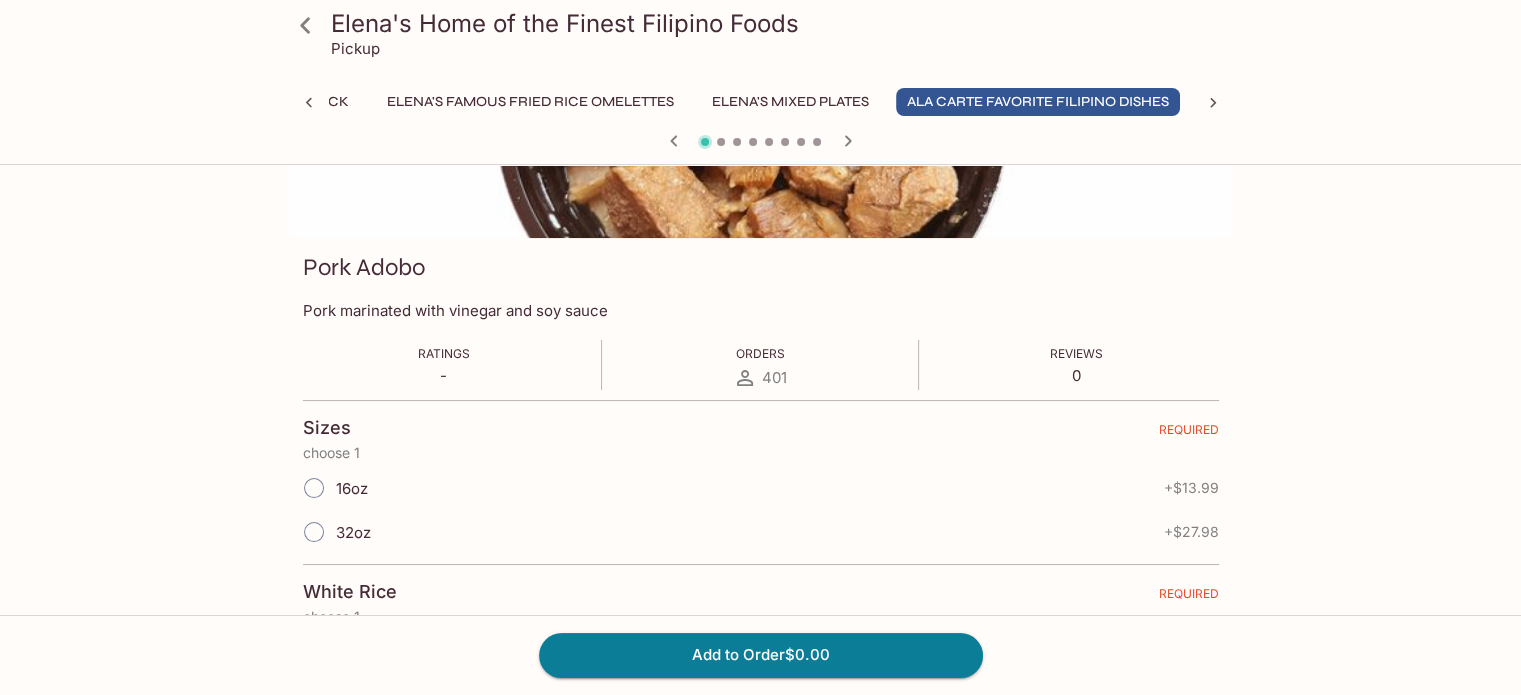 click on "16oz" at bounding box center [314, 488] 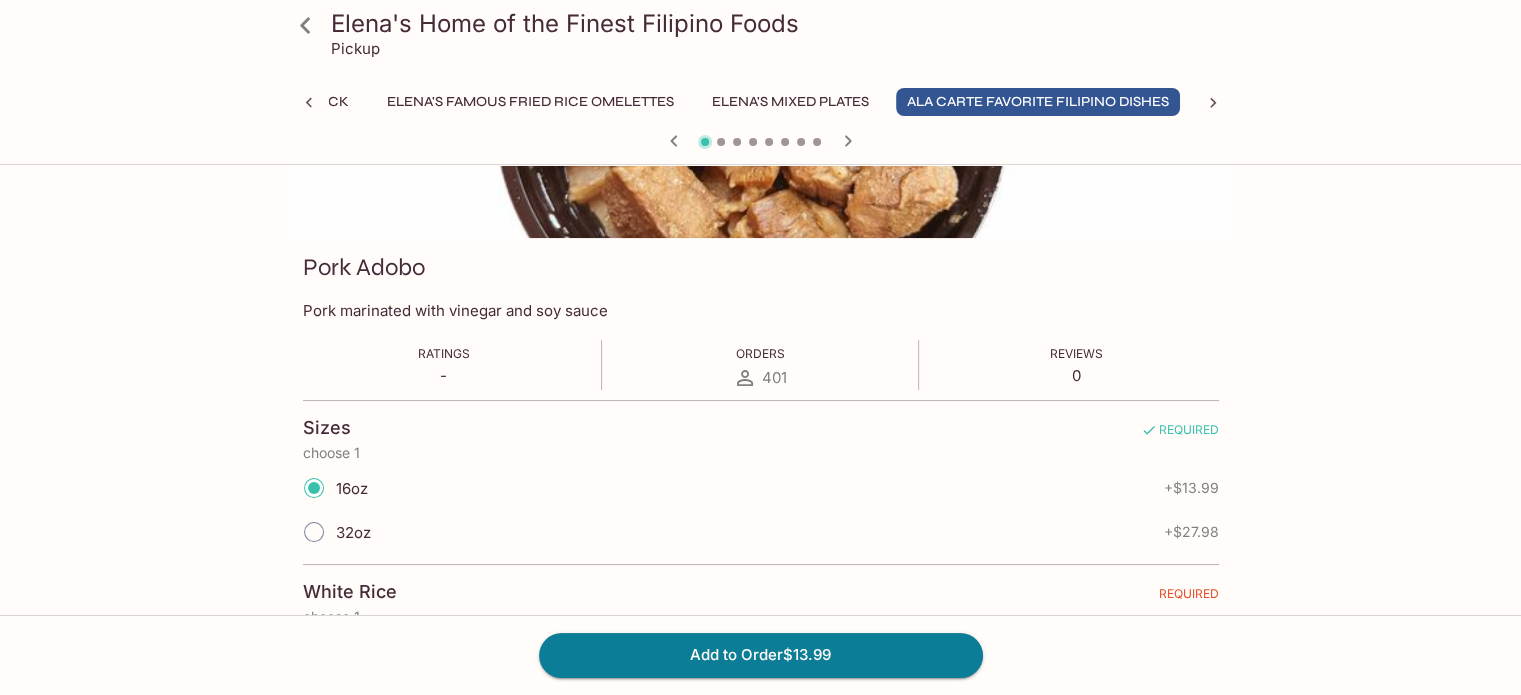 click on "Sizes  REQUIRED choose 1 16oz  +  $13.99 32oz +  $27.98 White Rice REQUIRED choose 1 Add 2 scoops White Rice No White Rice For a smoother pickup process please confirm the following: REQUIRED choose from 2 up to 2 options I confirm that I've included [FIRST] [LAST] NAME in the Add Special Instructions box below for one item in this order. I acknowledge valid ID is REQUIRED at pickup. Add Special Instructions x ​ 1" at bounding box center [761, 764] 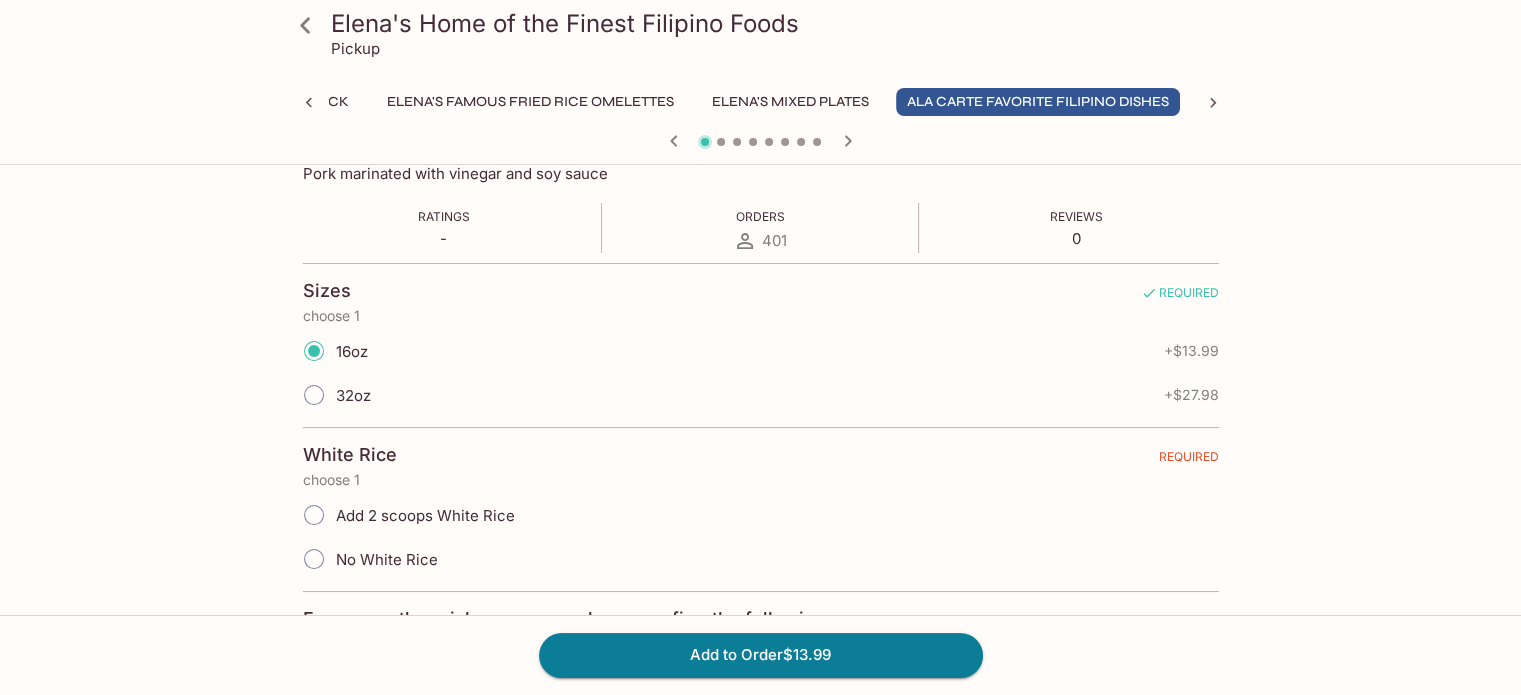 scroll, scrollTop: 400, scrollLeft: 0, axis: vertical 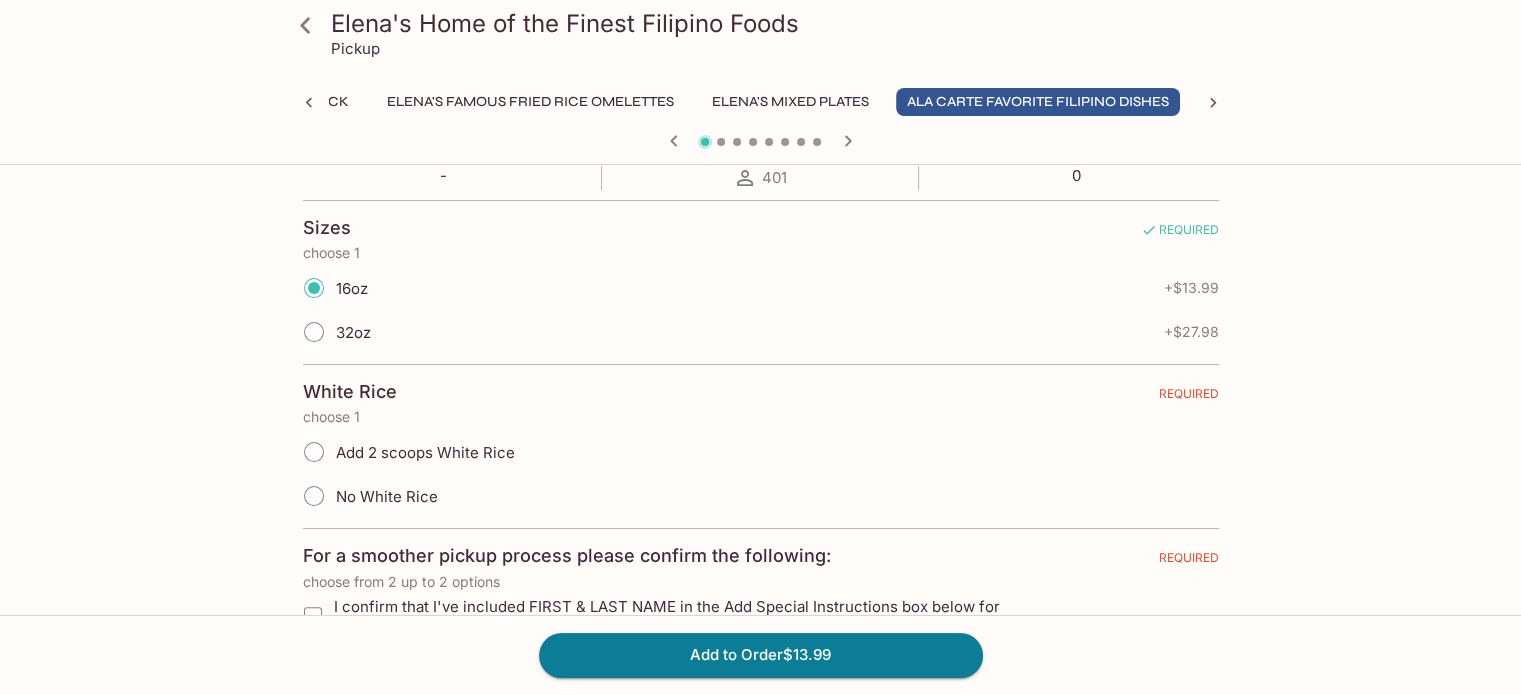 click on "Add 2 scoops White Rice" at bounding box center (314, 452) 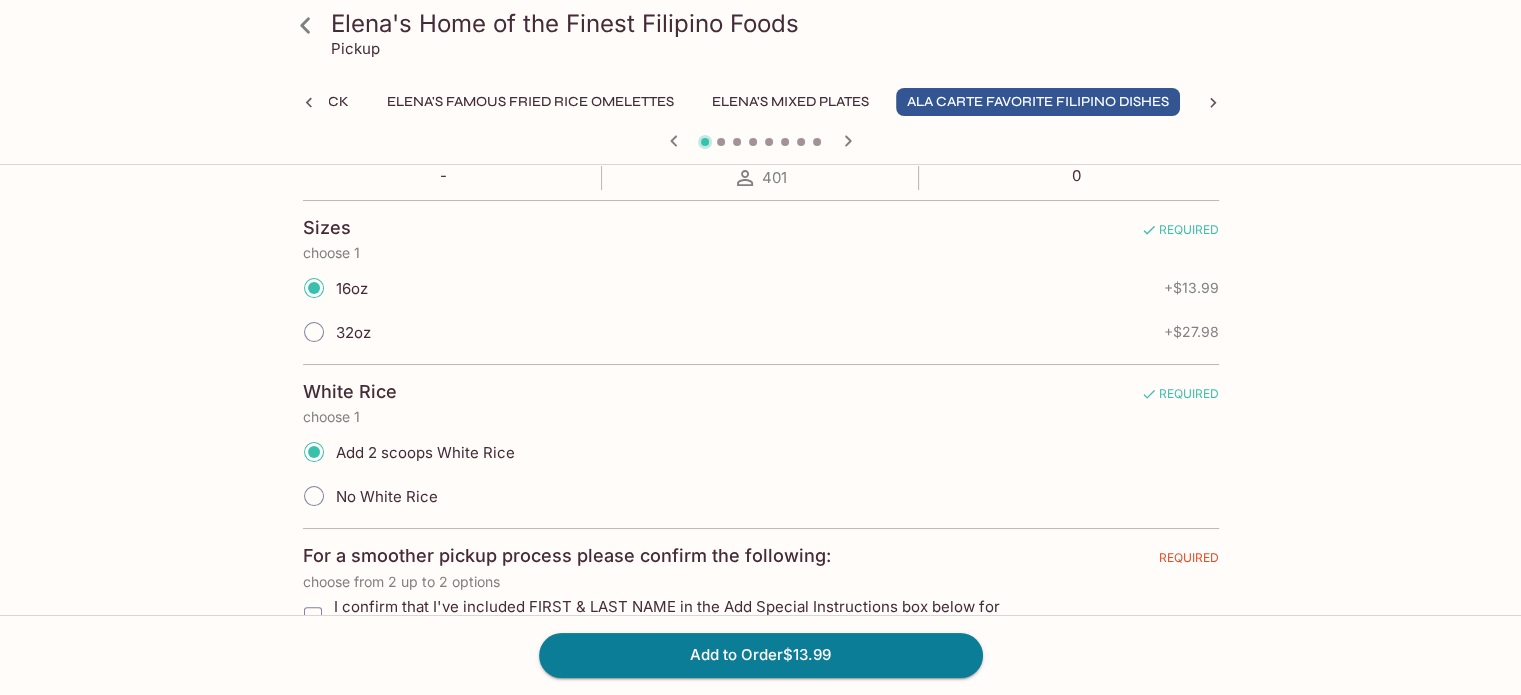 click on "Elena's Home of the Finest Filipino Foods Pickup Monthly Special Elena's Pack Elena's Famous Fried Rice Omelettes Elena's Mixed Plates Ala Carte Favorite Filipino Dishes Popular Fried Dishes Delicious Soups Squid and Shrimp Dishes Whole Fish Dishes Lumpia and Dessert Drinks Catering Pan Orders Additional Items AUGUST Monthly Special $17.75 AUGUST MONTHLY SPECIAL
Pork Adobo Fried Rice Omelette
Pansit Noodles
Lechon Special
Pork Adobo
Add on Fried Pork $5.00
Sorry no Substitutions Ratings - Orders 2233 Reviews 1 For a smoother pickup process please confirm the following: REQUIRED choose from 2 up to 2 options I confirm that I've included [FIRST] [LAST] NAME in the Add Special Instructions box below for one item in this order. I acknowledge valid ID is REQUIRED at pickup. Add On Fried Pork Add On Fried Pork +  $5.00 Add Special Instructions x ​ 1 Pork Adobo  Pork marinated with vinegar and soy sauce Ratings - Orders 401 Reviews 0 Sizes  REQUIRED choose 1 16oz  +  $13.99 32oz +  $27.98 White Rice REQUIRED x ​ 1" at bounding box center (761, 405) 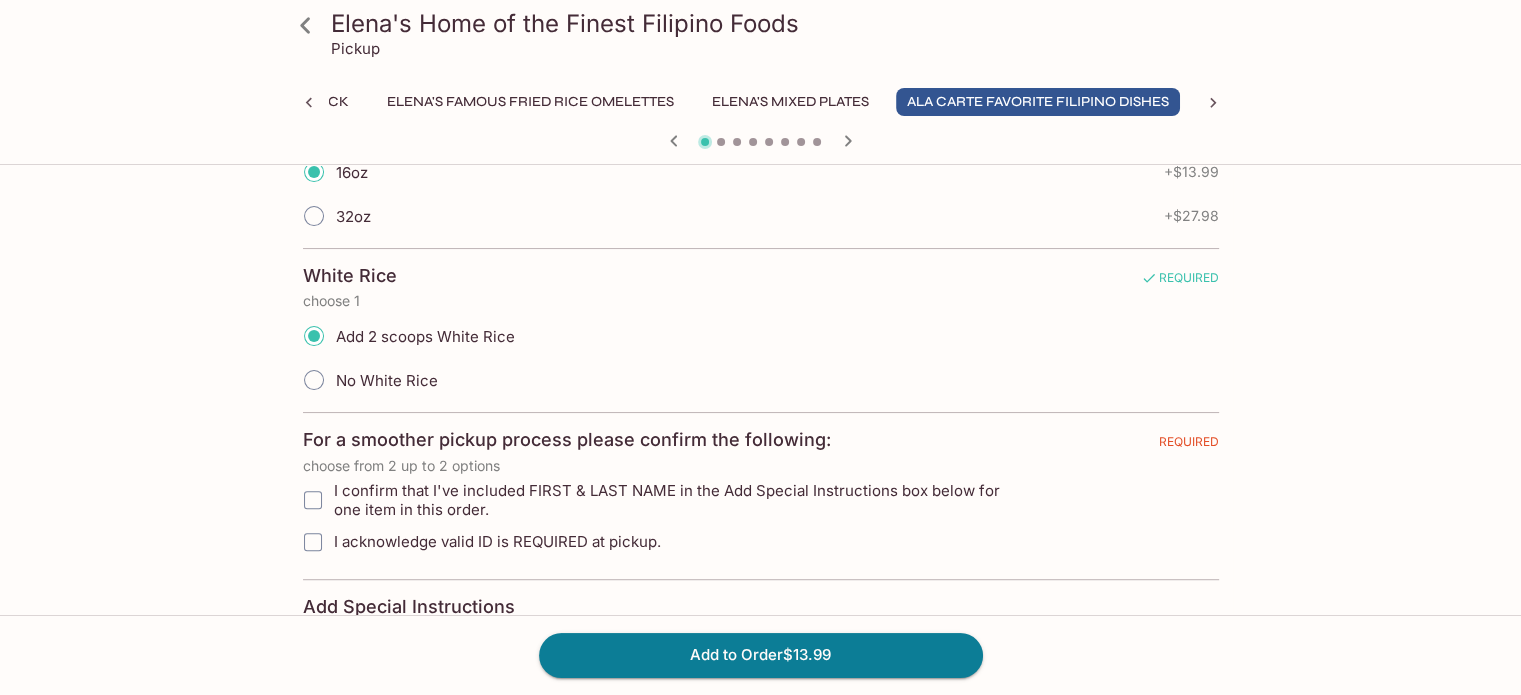 scroll, scrollTop: 739, scrollLeft: 0, axis: vertical 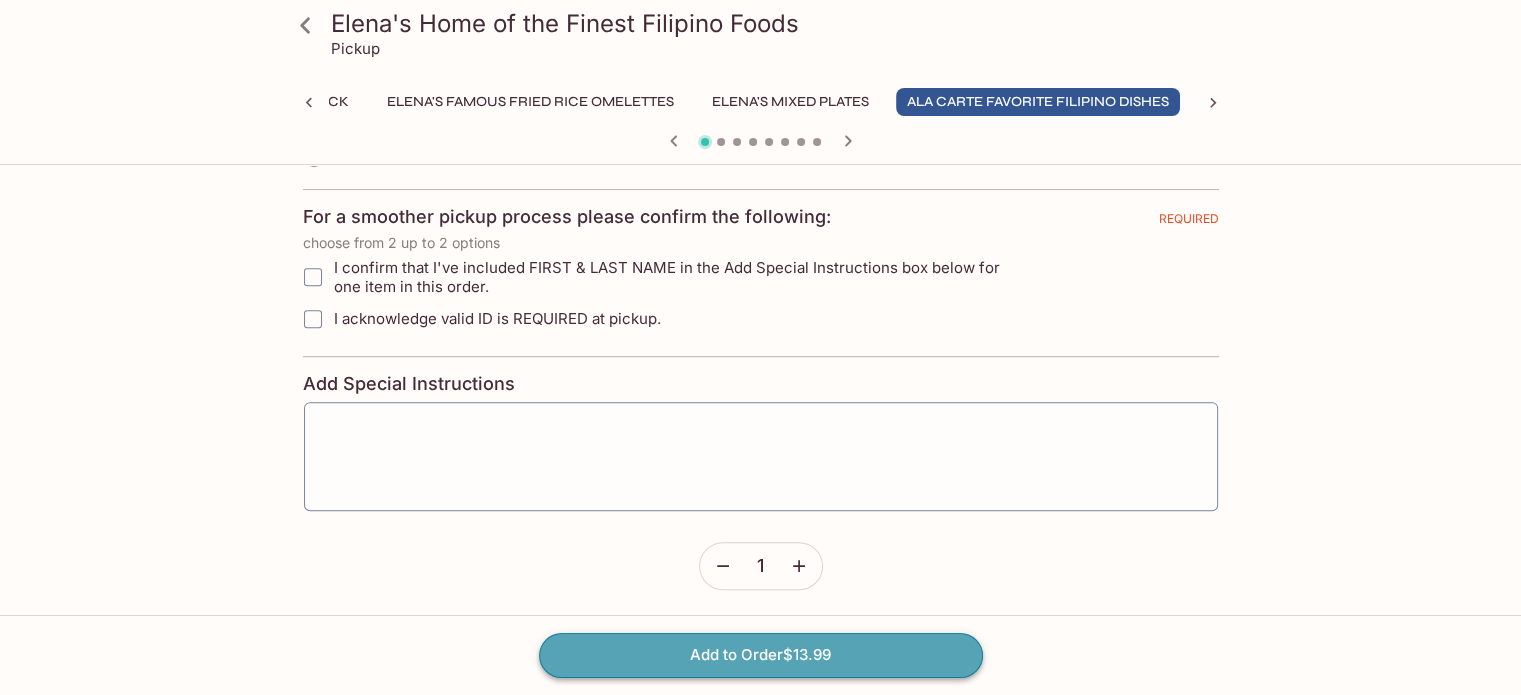 click on "Add to Order  $13.99" at bounding box center [761, 655] 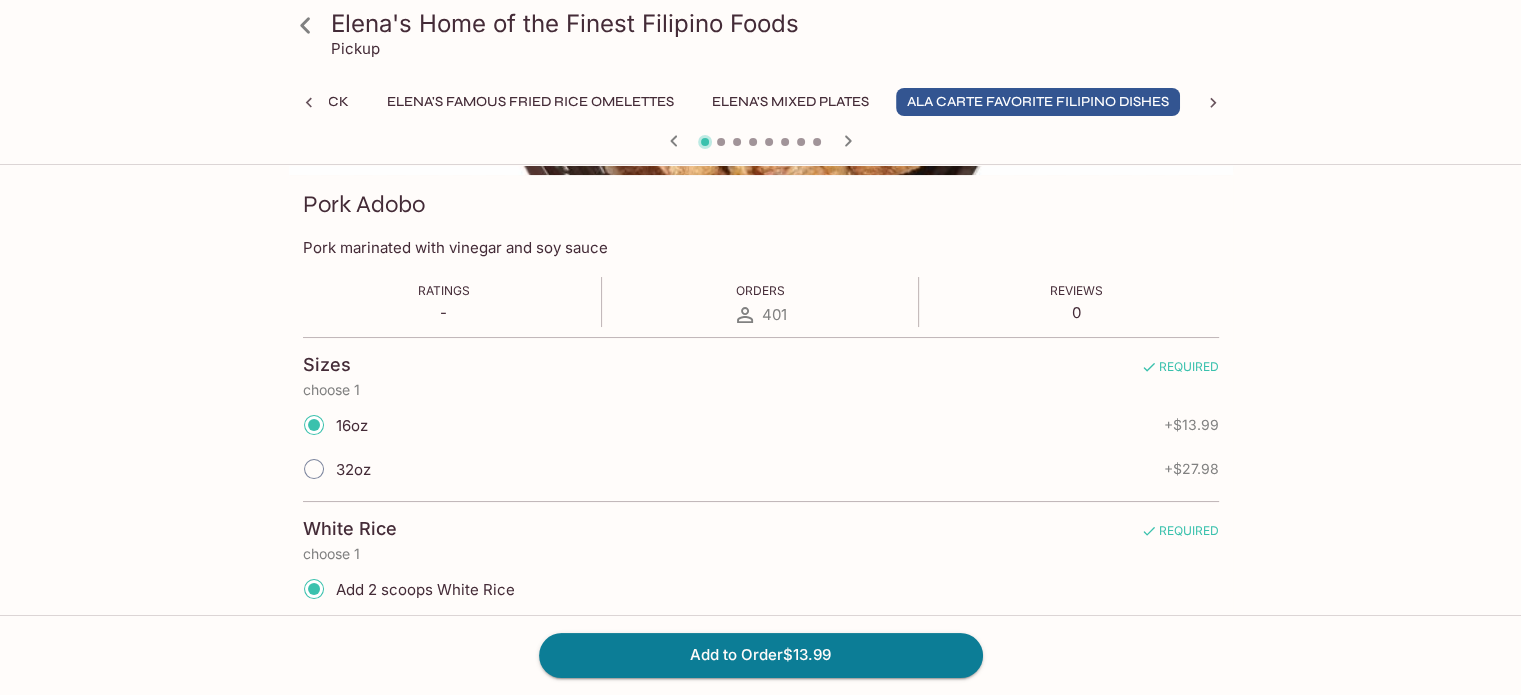 scroll, scrollTop: 739, scrollLeft: 0, axis: vertical 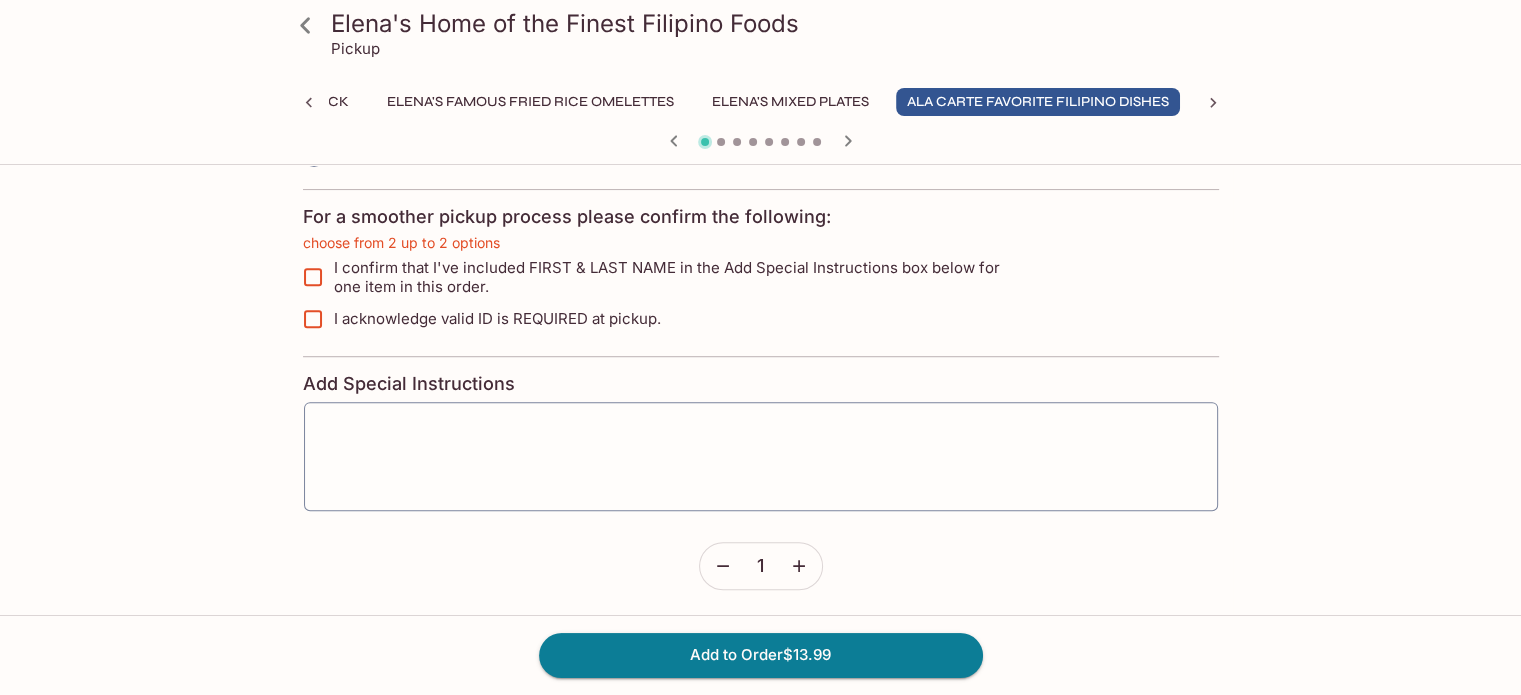 click on "I confirm that I've included FIRST & LAST NAME in the Add Special Instructions box below for one item in this order." at bounding box center (313, 277) 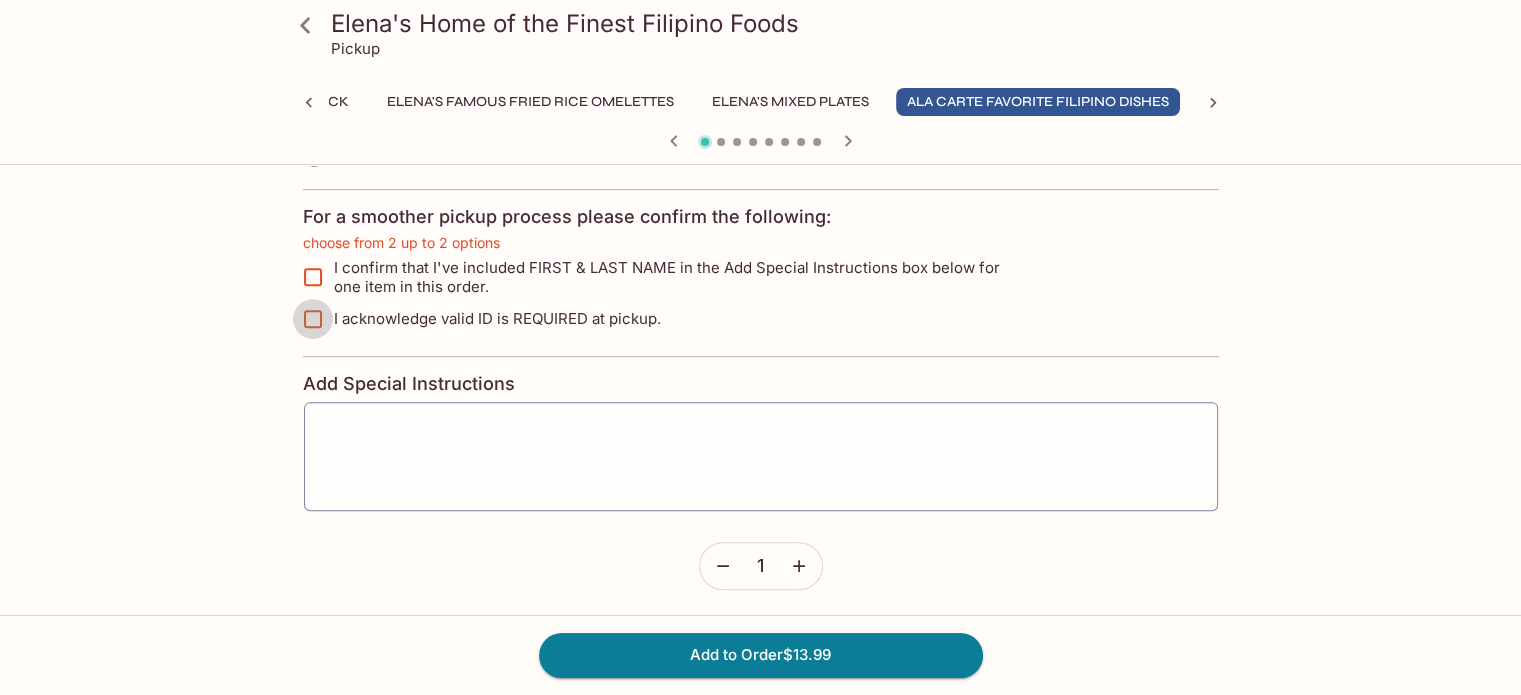 click on "I acknowledge valid ID is REQUIRED at pickup." at bounding box center (313, 319) 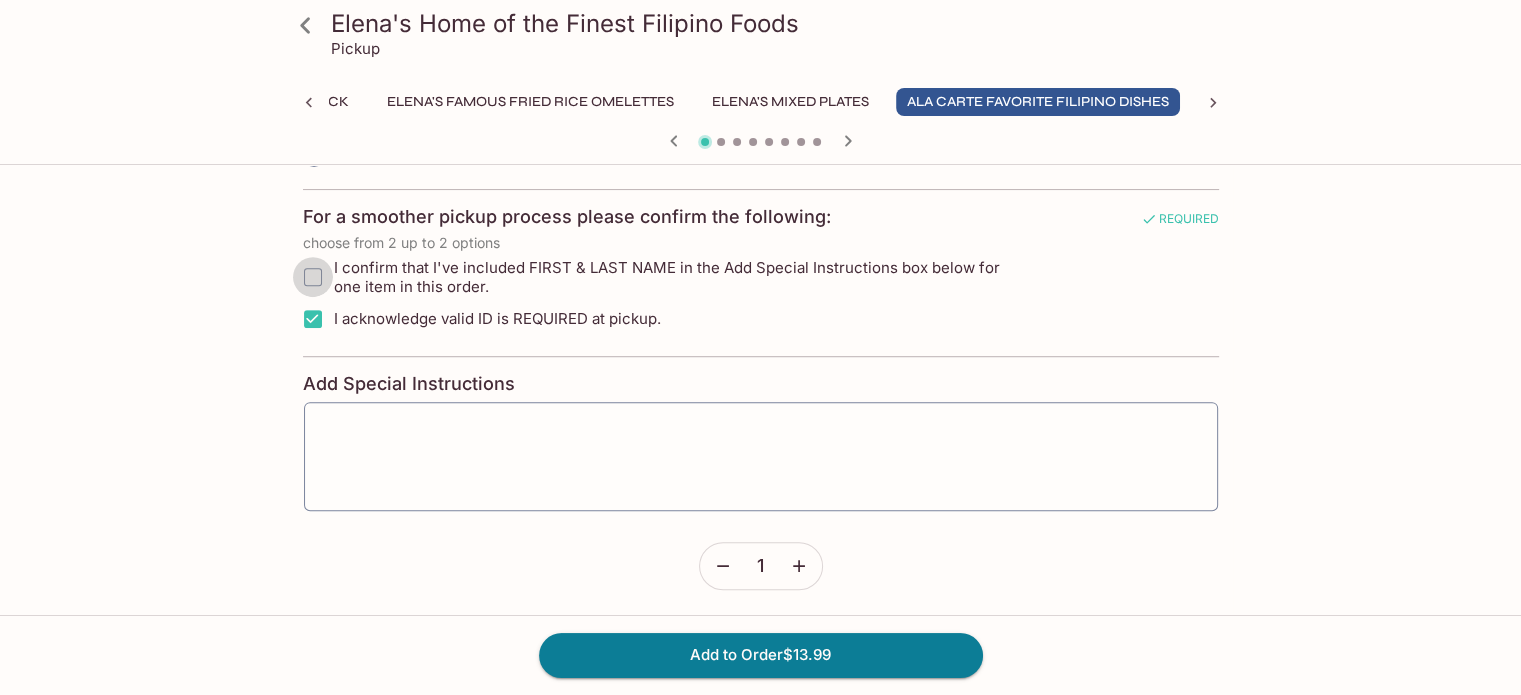 click on "I confirm that I've included FIRST & LAST NAME in the Add Special Instructions box below for one item in this order." at bounding box center [313, 277] 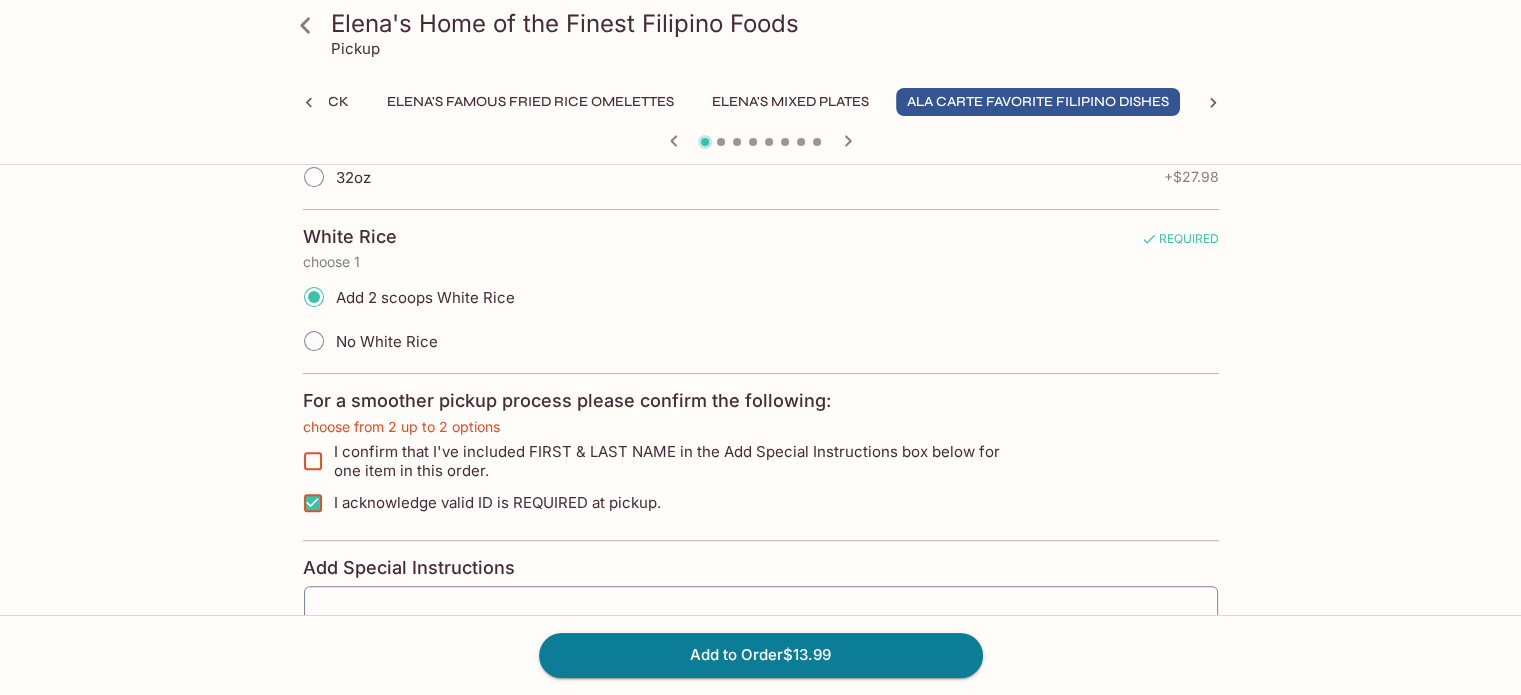 scroll, scrollTop: 524, scrollLeft: 0, axis: vertical 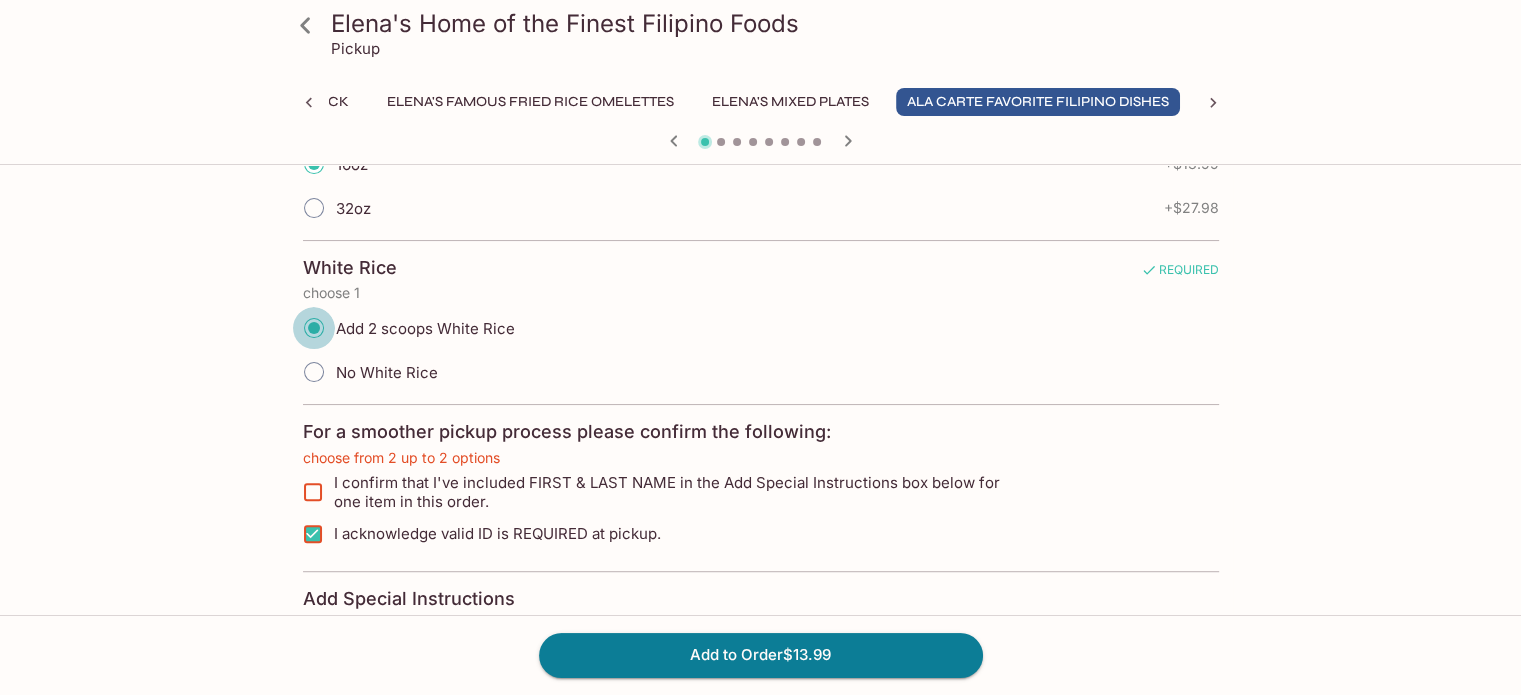 click on "Add 2 scoops White Rice" at bounding box center (314, 328) 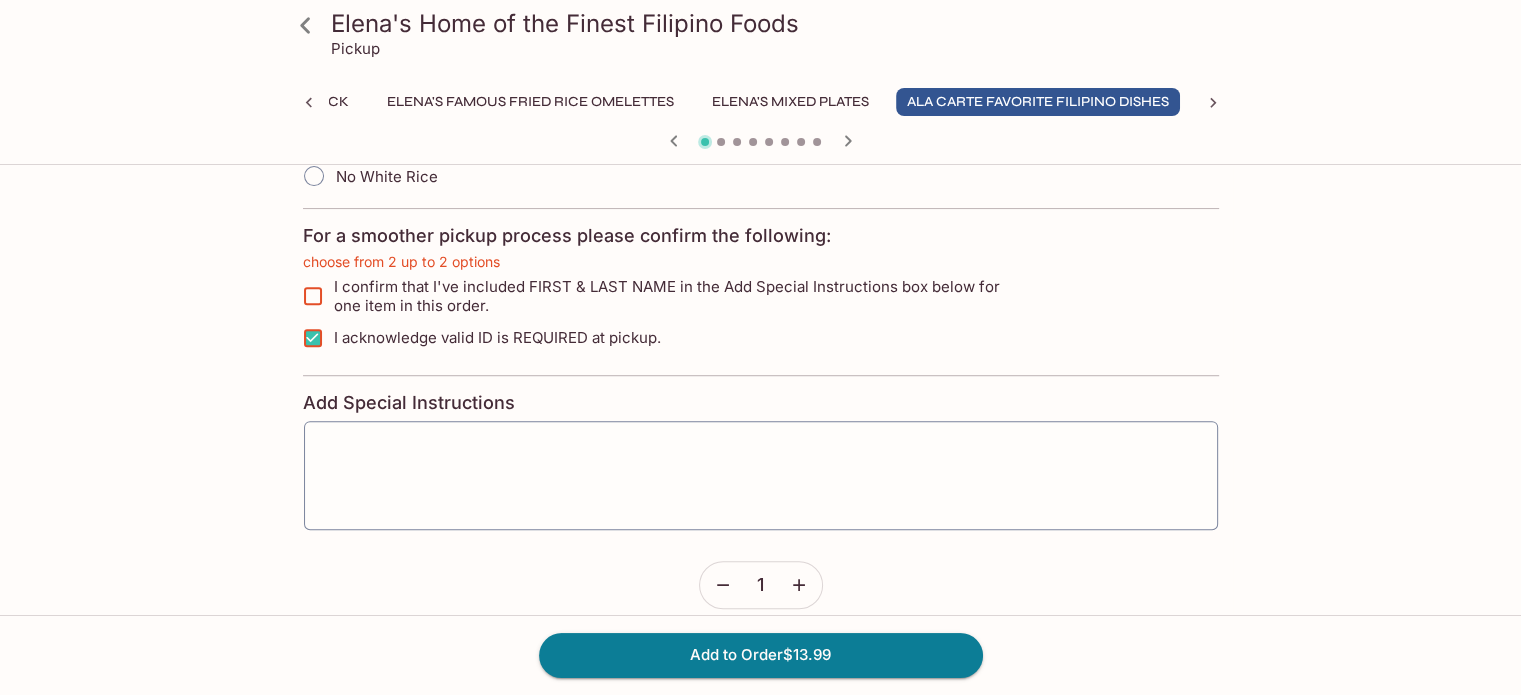 scroll, scrollTop: 724, scrollLeft: 0, axis: vertical 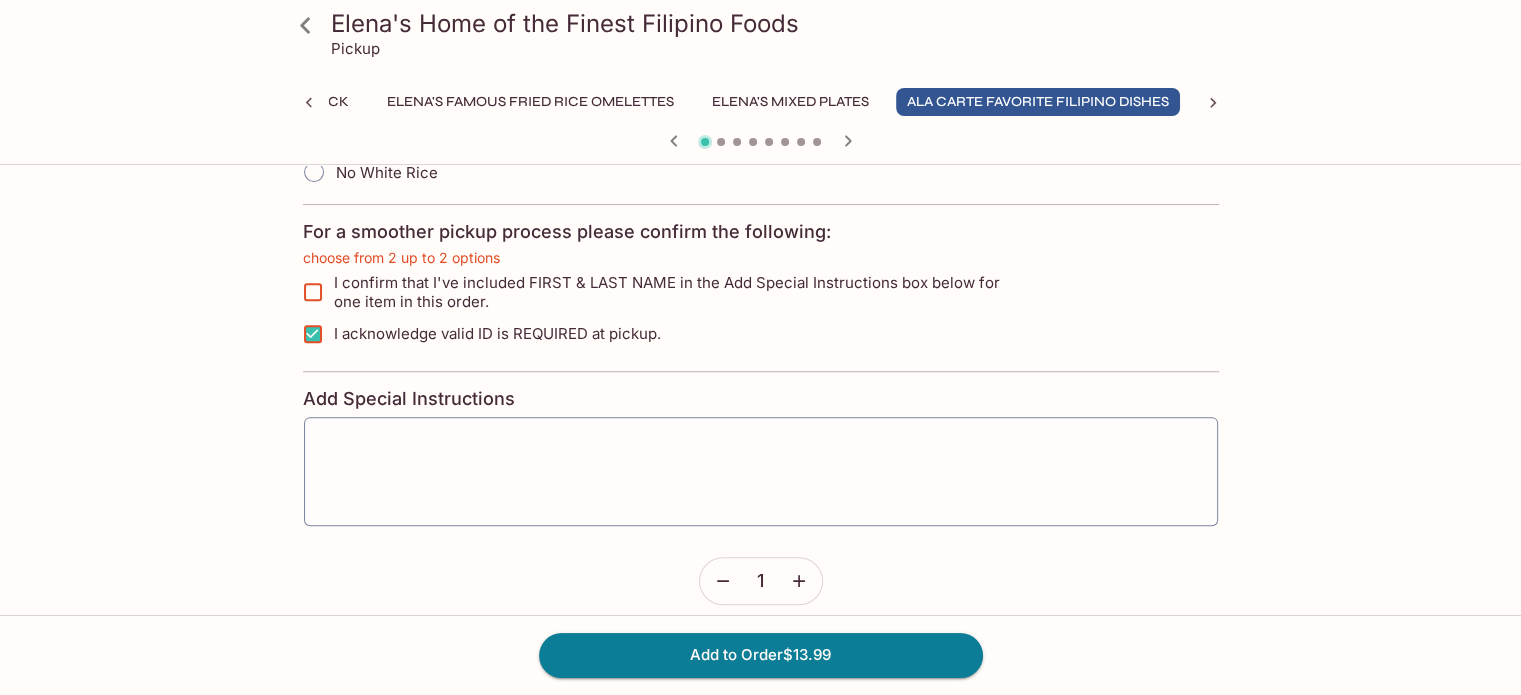 click on "I confirm that I've included FIRST & LAST NAME in the Add Special Instructions box below for one item in this order." at bounding box center (313, 292) 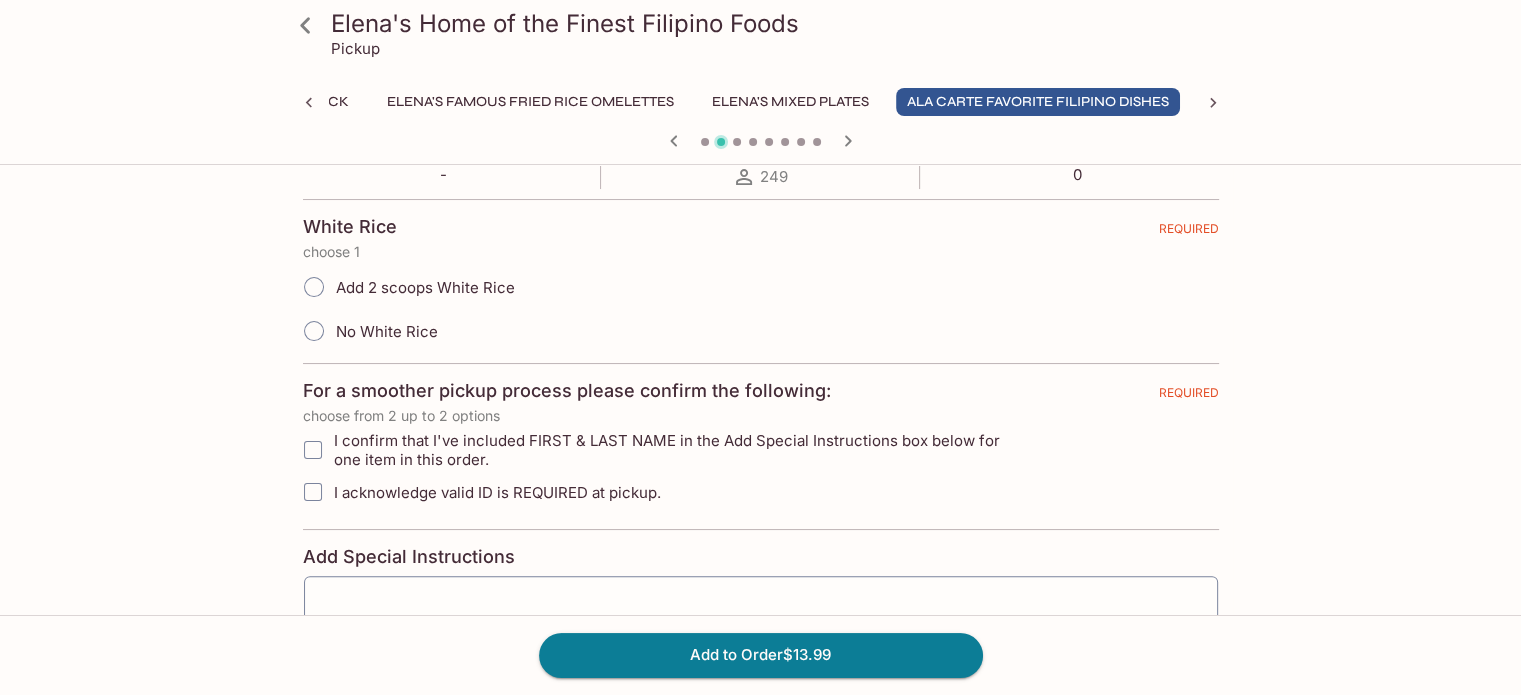 scroll, scrollTop: 400, scrollLeft: 0, axis: vertical 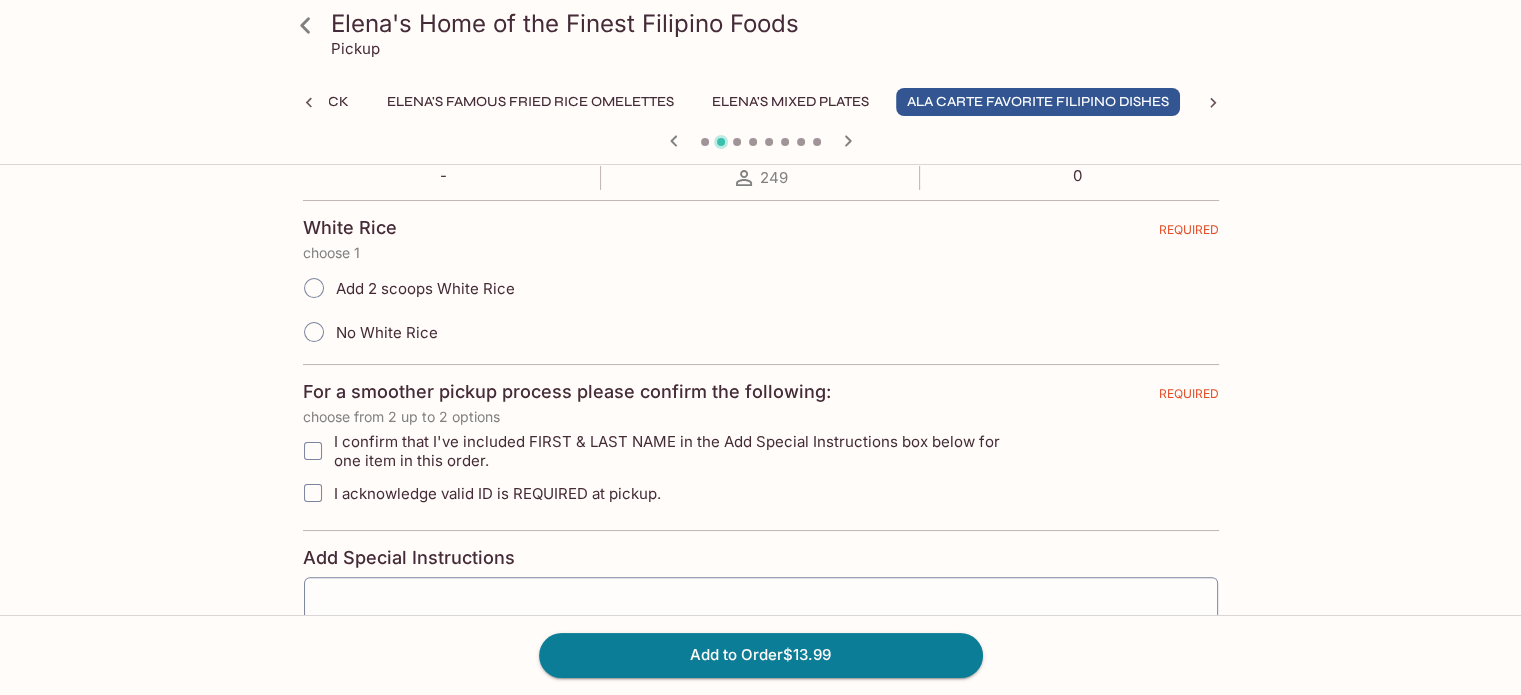 click on "Add 2 scoops White Rice" at bounding box center [314, 288] 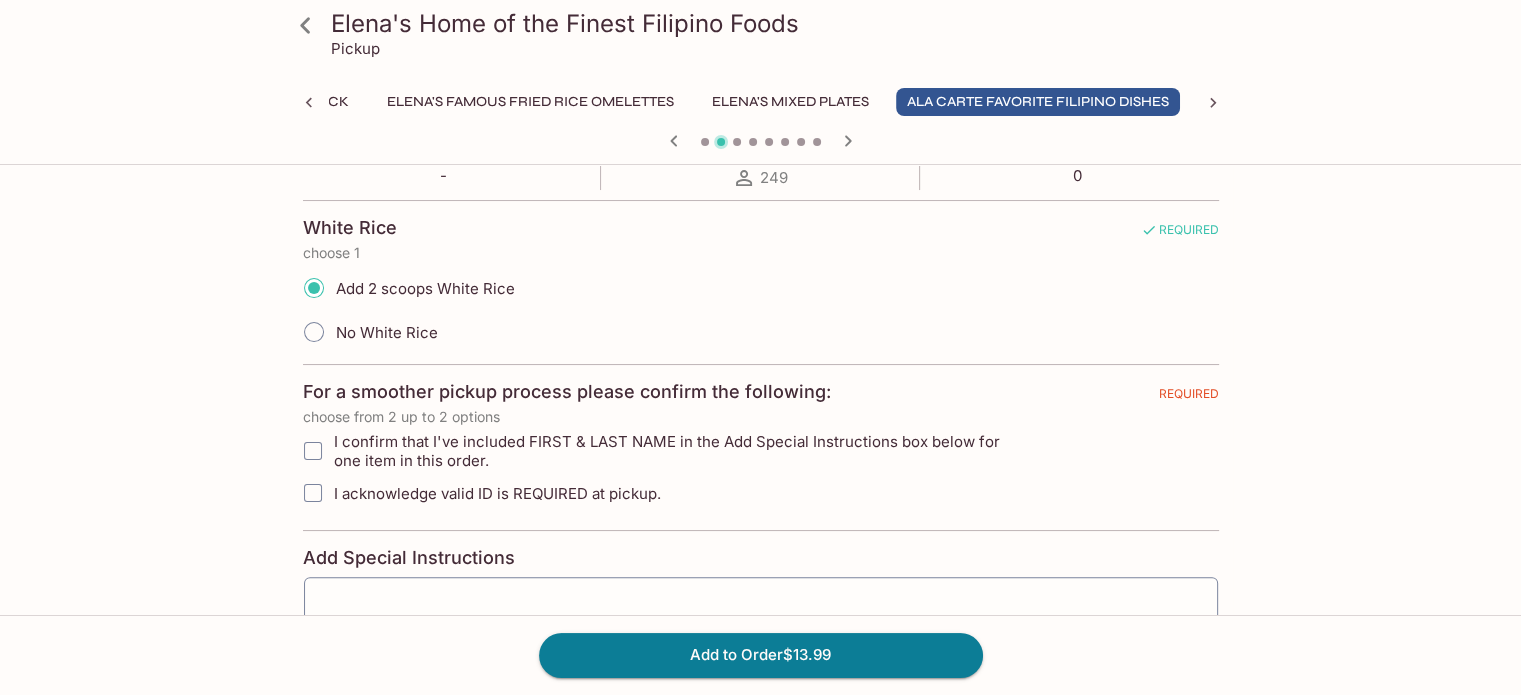 click on "Add 2 scoops White Rice" at bounding box center (761, 288) 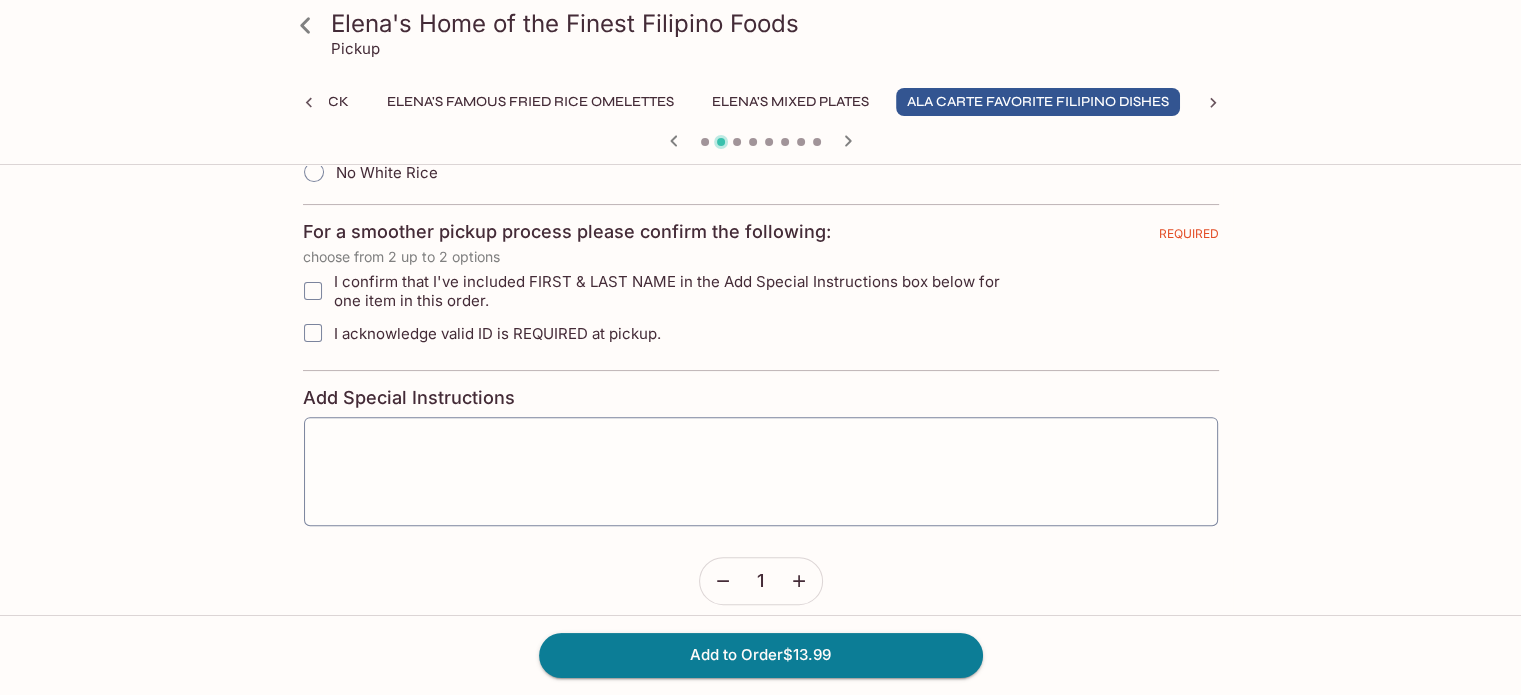 scroll, scrollTop: 600, scrollLeft: 0, axis: vertical 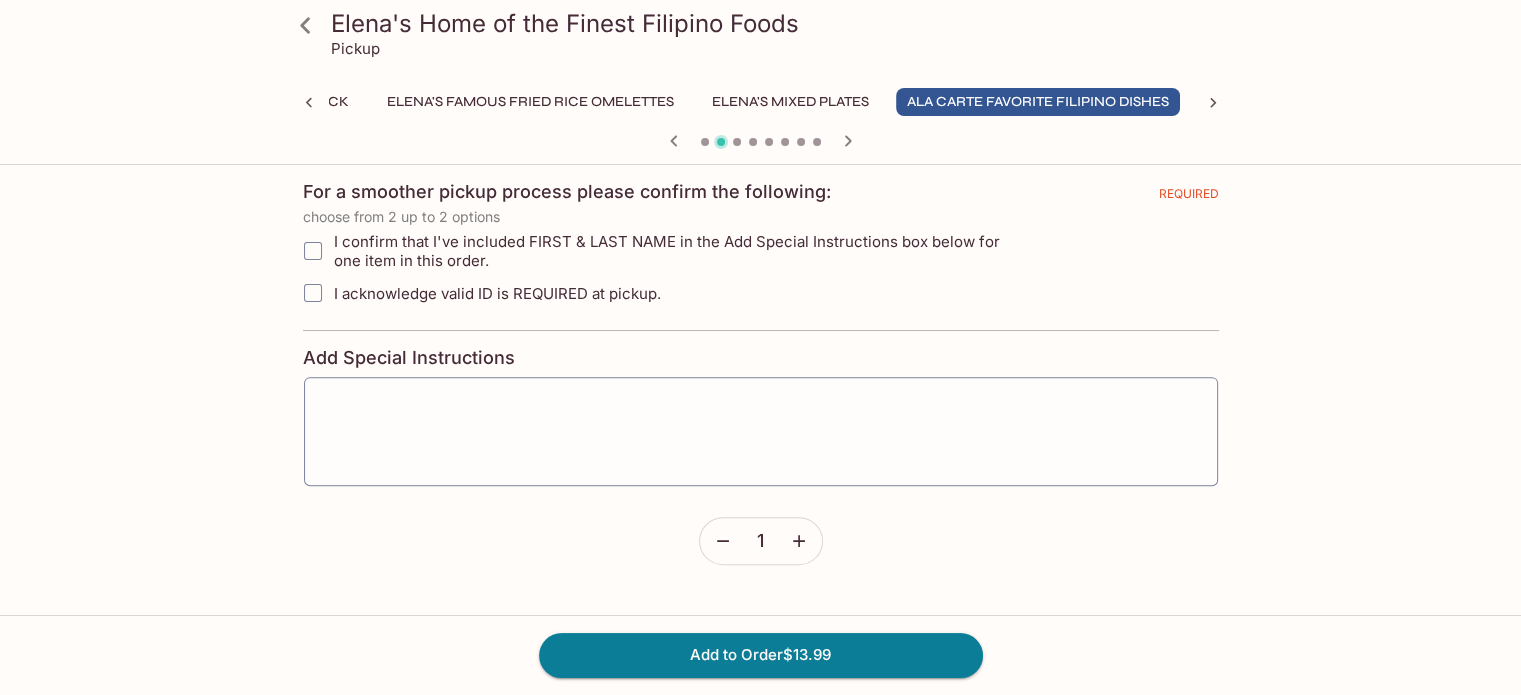 click on "I confirm that I've included FIRST & LAST NAME in the Add Special Instructions box below for one item in this order." at bounding box center [313, 251] 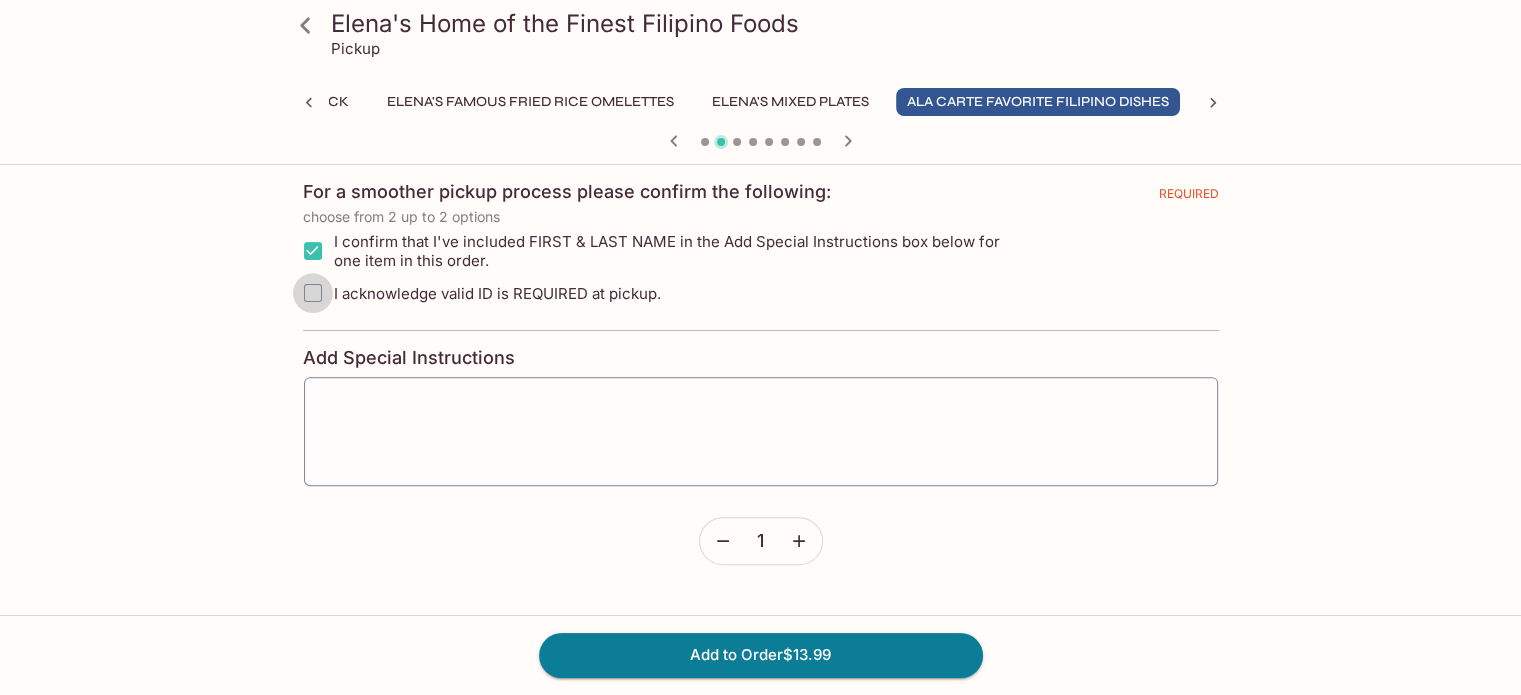 click on "I acknowledge valid ID is REQUIRED at pickup." at bounding box center [313, 293] 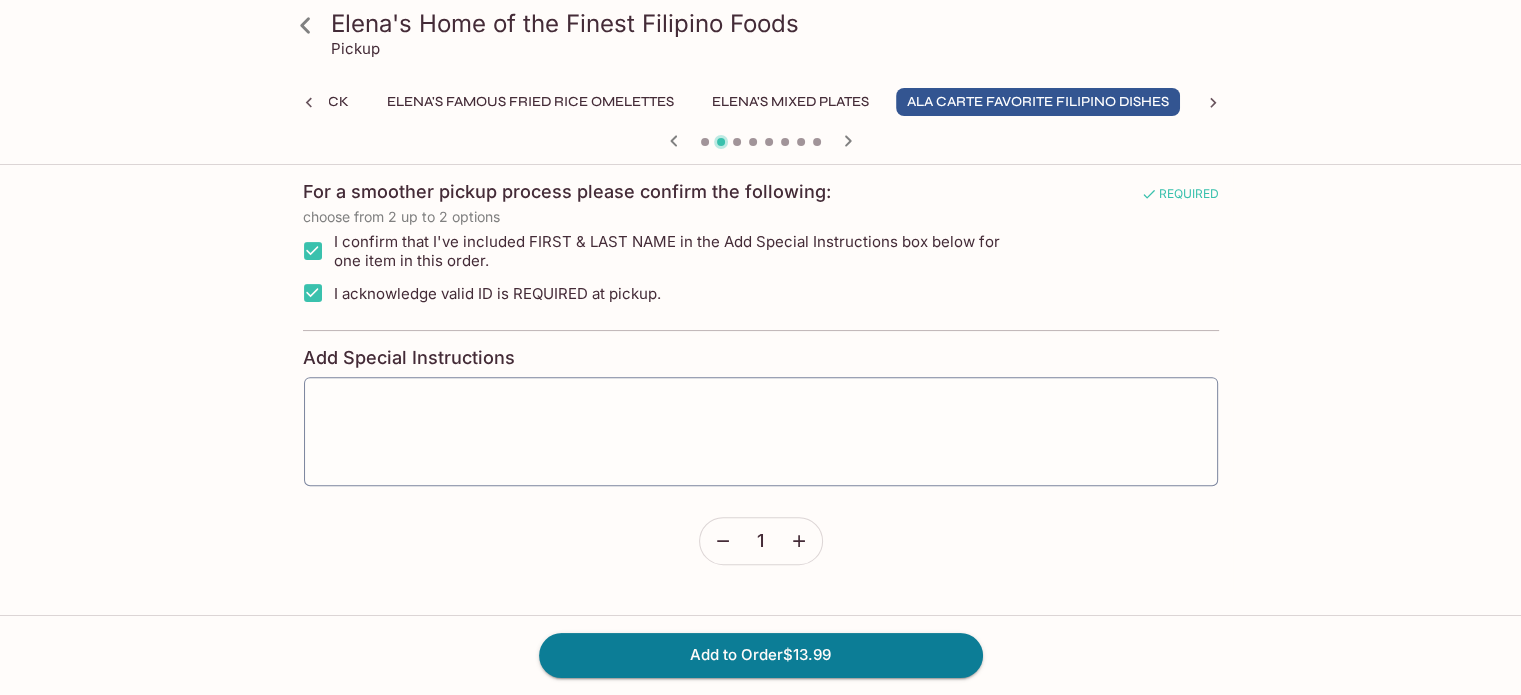 click on "Elena's Home of the Finest Filipino Foods Pickup Monthly Special Elena's Pack Elena's Famous Fried Rice Omelettes Elena's Mixed Plates Ala Carte Favorite Filipino Dishes Popular Fried Dishes Delicious Soups Squid and Shrimp Dishes Whole Fish Dishes Lumpia and Dessert Drinks Catering Pan Orders Additional Items Pork Adobo  Pork marinated with vinegar and soy sauce Ratings - Orders 401 Reviews 0 Sizes  REQUIRED choose 1 16oz  +  $13.99 32oz +  $27.98 White Rice REQUIRED choose 1 Add 2 scoops White Rice No White Rice For a smoother pickup process please confirm the following: choose from 2 up to 2 options I confirm that I've included [FIRST] [LAST] NAME in the Add Special Instructions box below for one item in this order. I acknowledge valid ID is REQUIRED at pickup. Add Special Instructions x ​ 1 Chicken Adobo 32oz $13.99 Bone In Chicken Thighs marinated with vinegar and soy sauce Ratings - Orders 249 Reviews 0 White Rice REQUIRED choose 1 Add 2 scoops White Rice No White Rice REQUIRED Add Special Instructions" at bounding box center [761, 205] 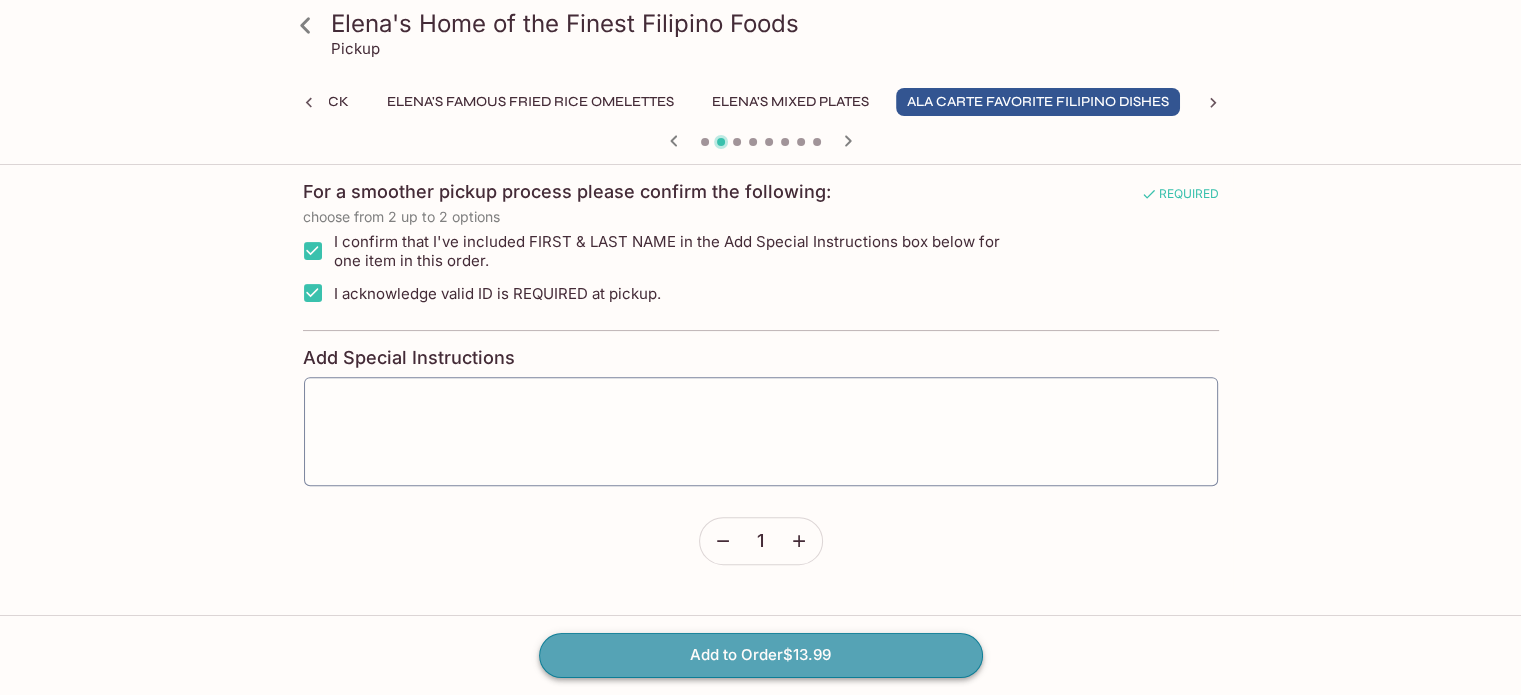 click on "Add to Order  $13.99" at bounding box center (761, 655) 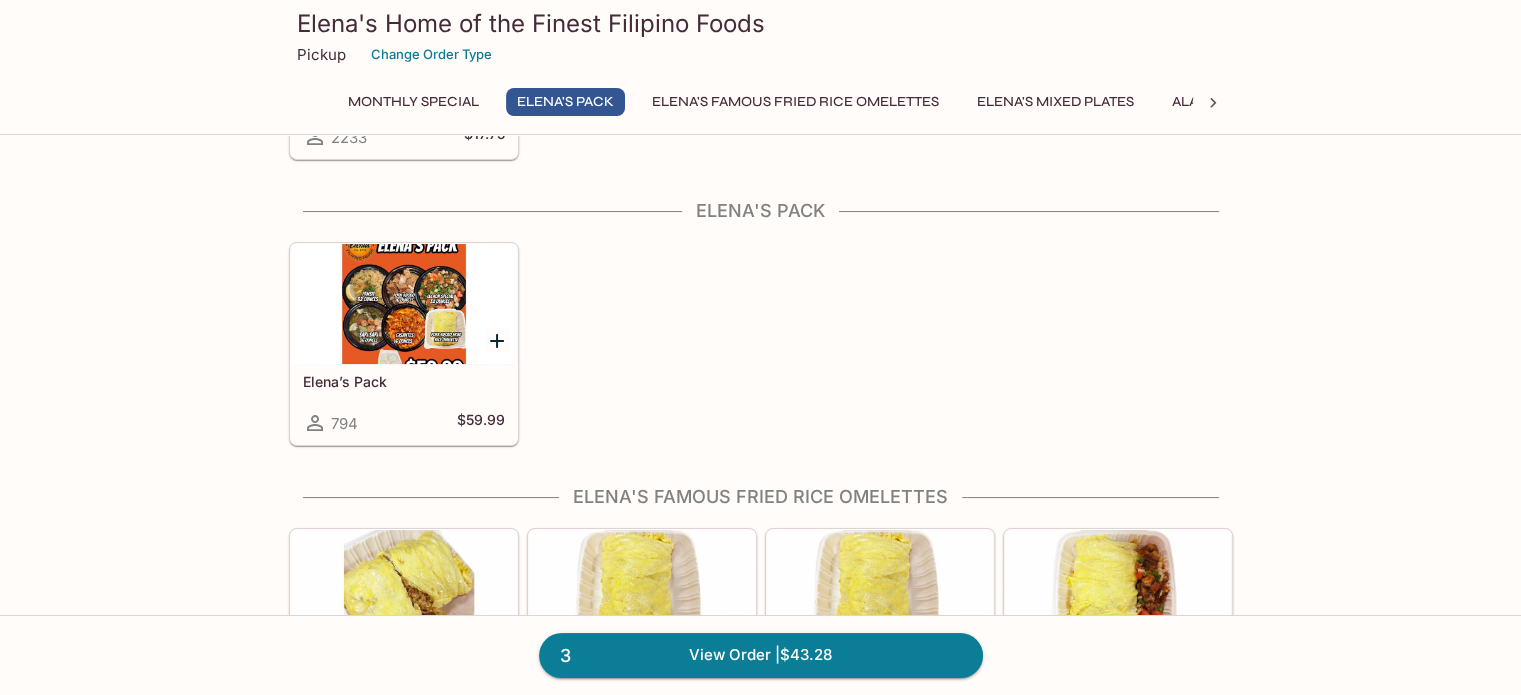 scroll, scrollTop: 300, scrollLeft: 0, axis: vertical 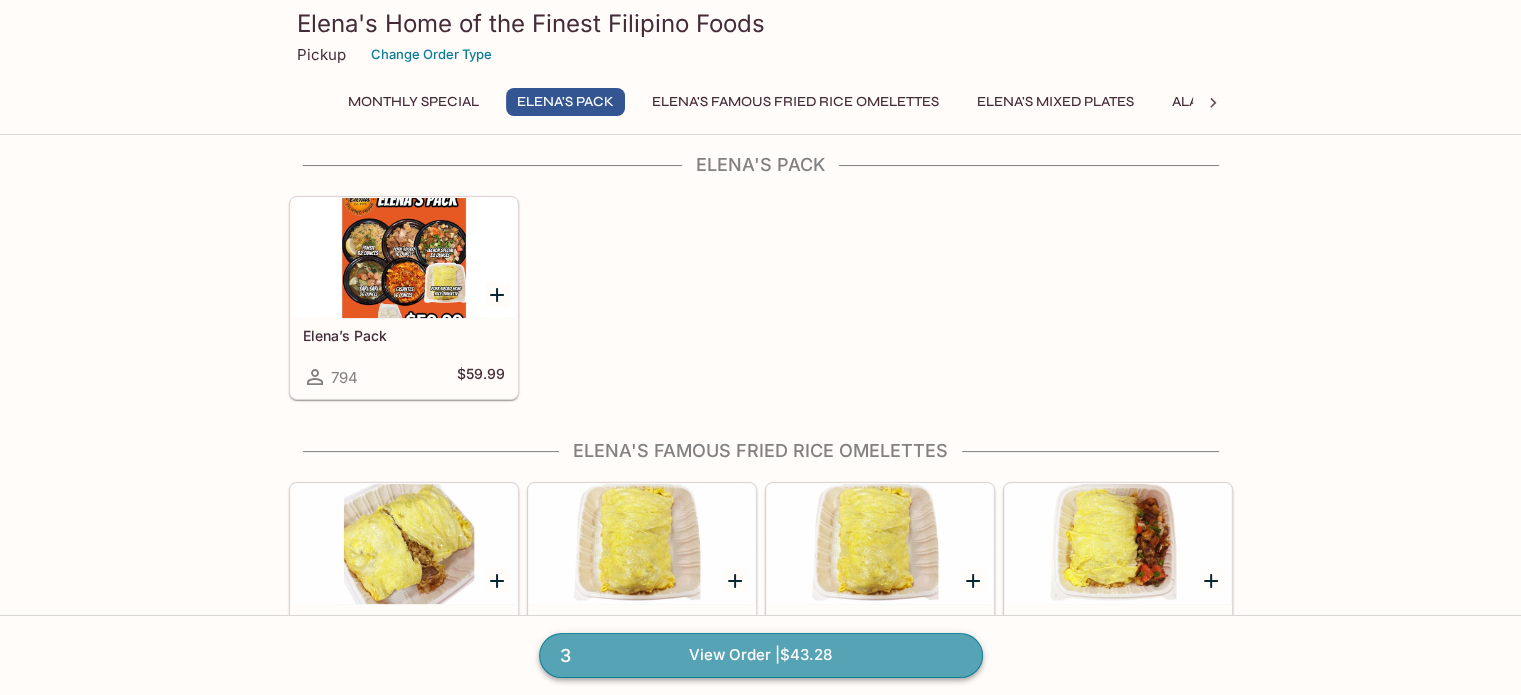 click on "3 View Order |  $43.28" at bounding box center (761, 655) 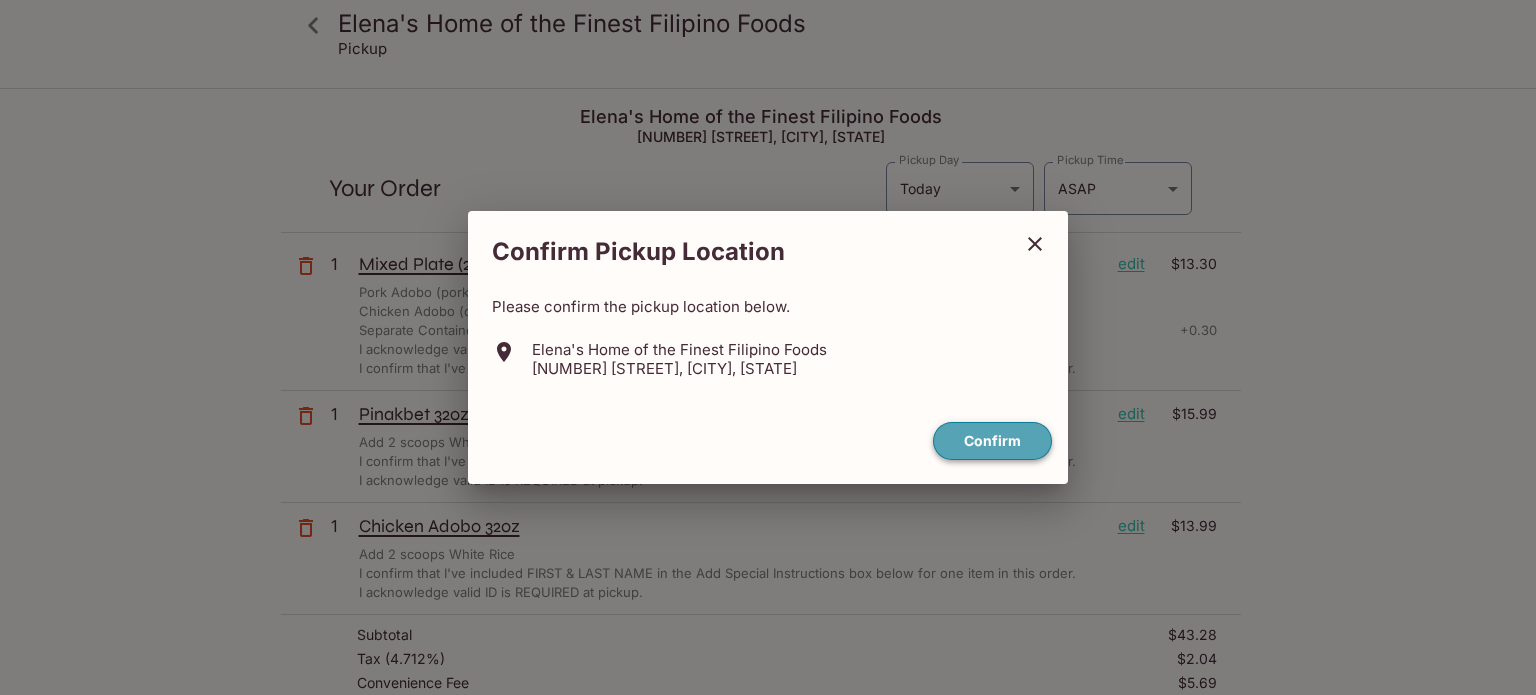 click on "Confirm" at bounding box center (992, 441) 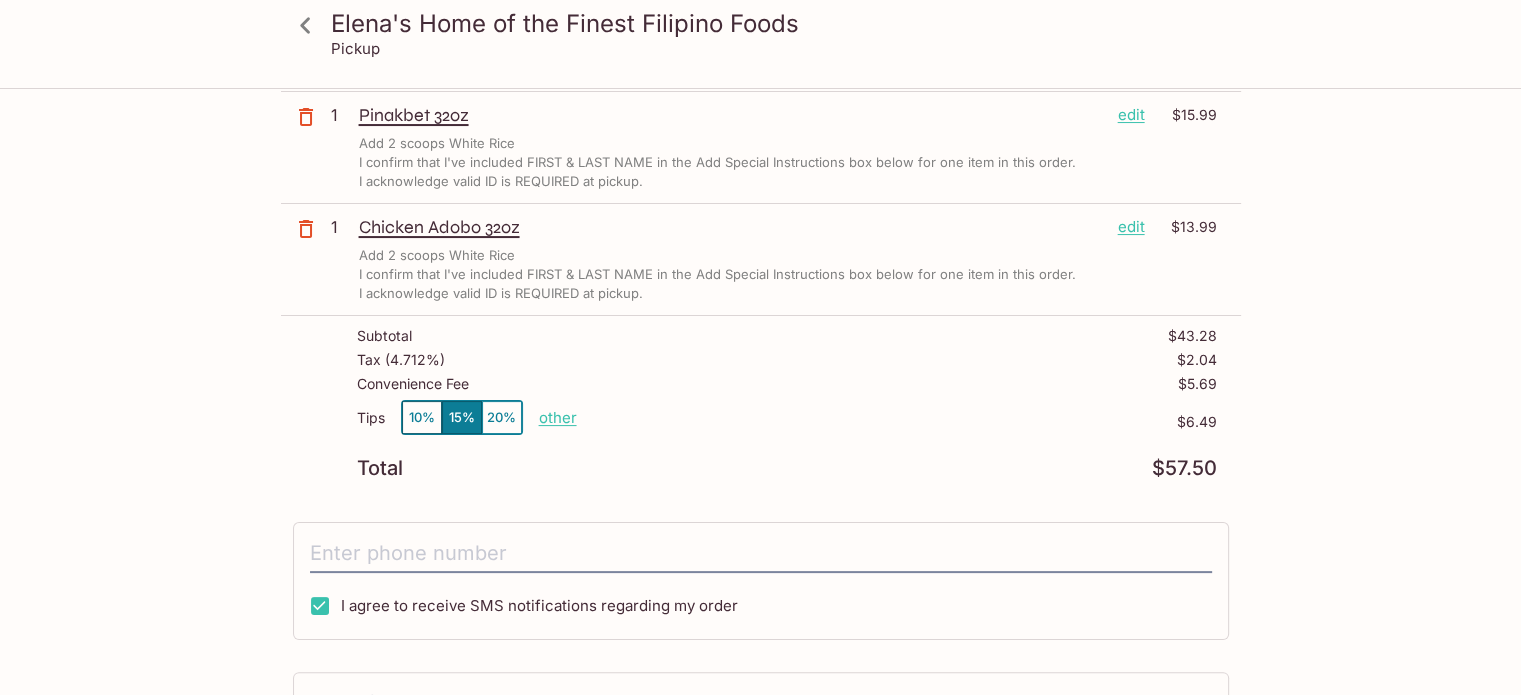 scroll, scrollTop: 300, scrollLeft: 0, axis: vertical 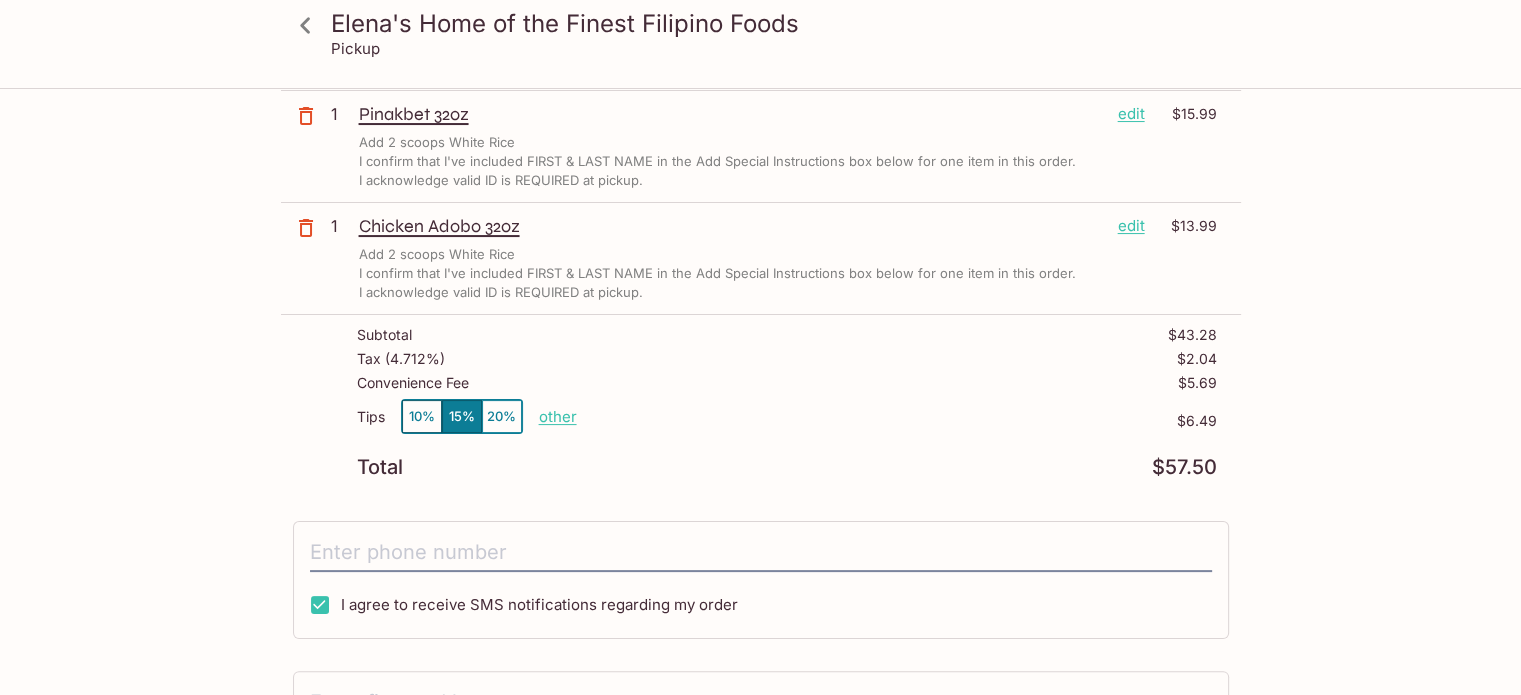 click on "10%" at bounding box center [422, 416] 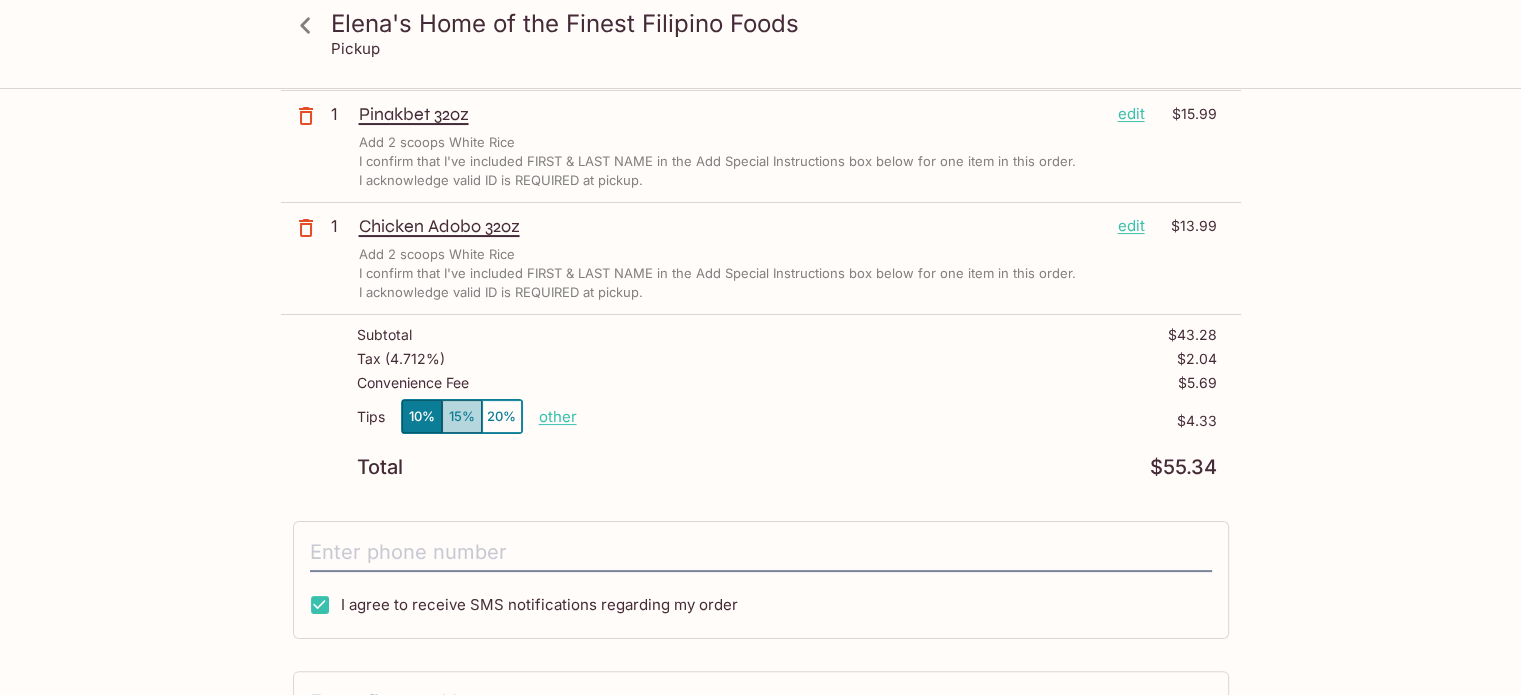 click on "15%" at bounding box center (462, 416) 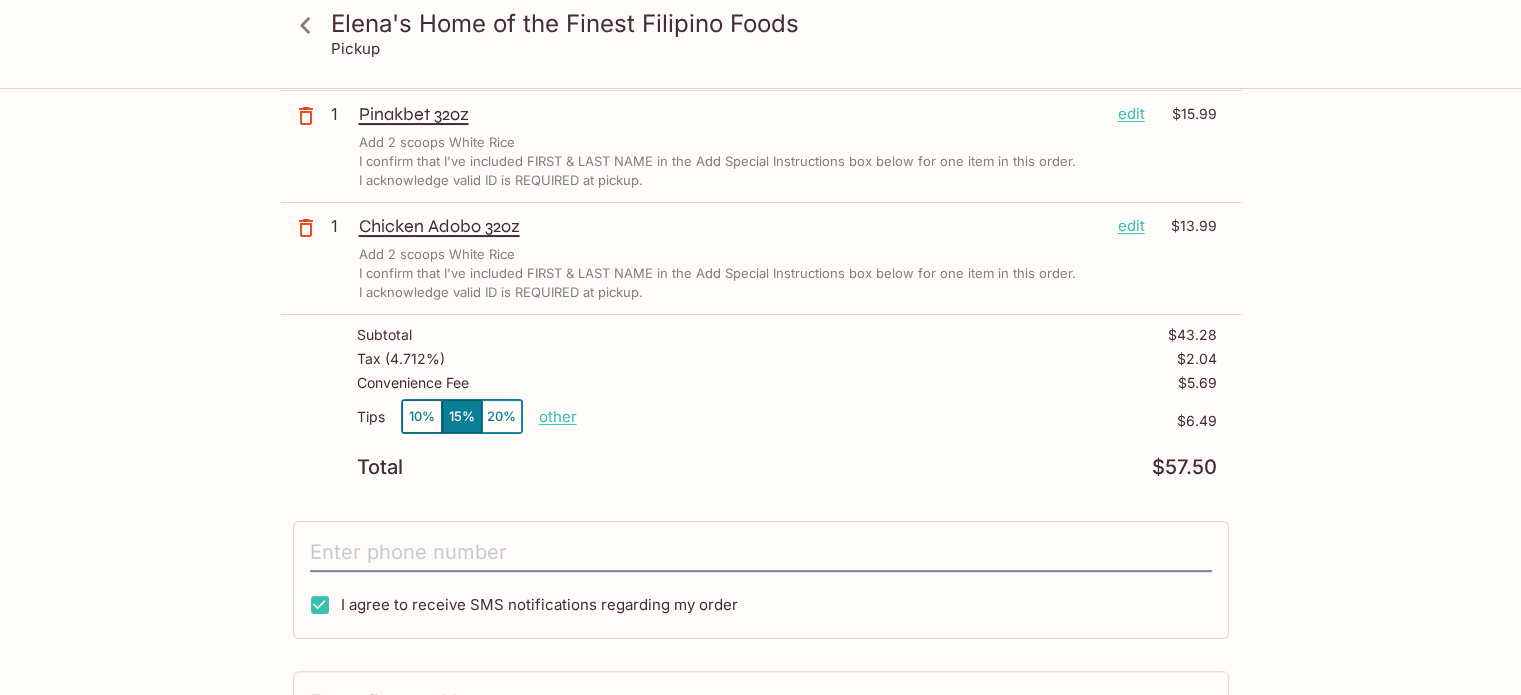 click on "10%" at bounding box center (422, 416) 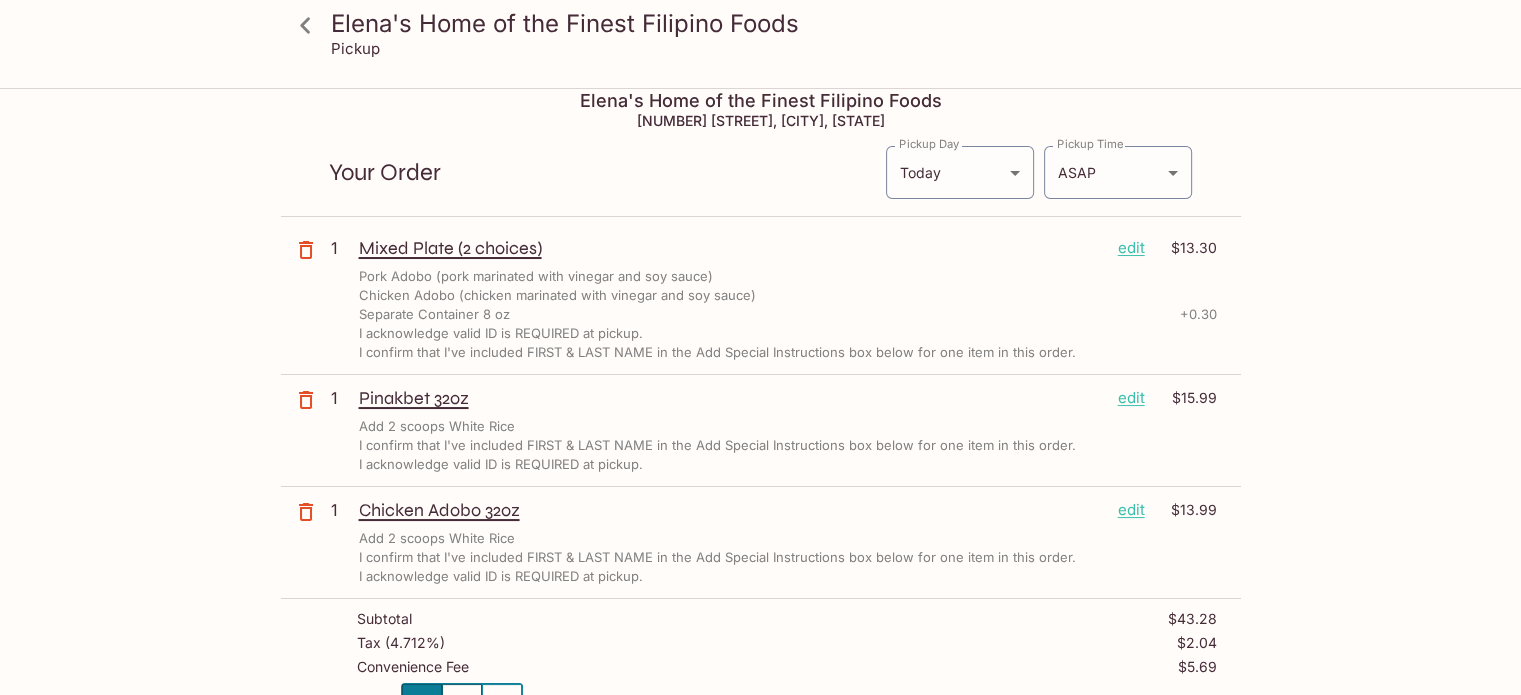 scroll, scrollTop: 0, scrollLeft: 0, axis: both 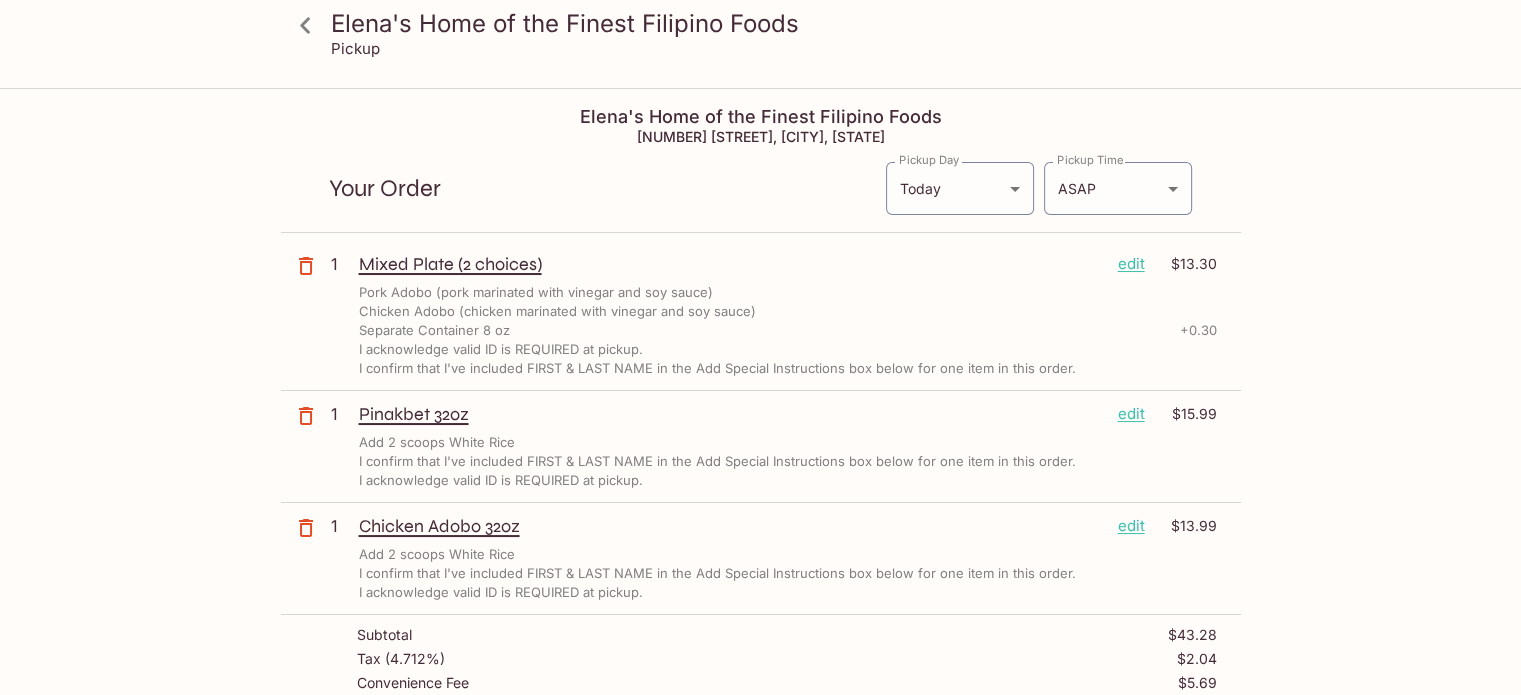 click 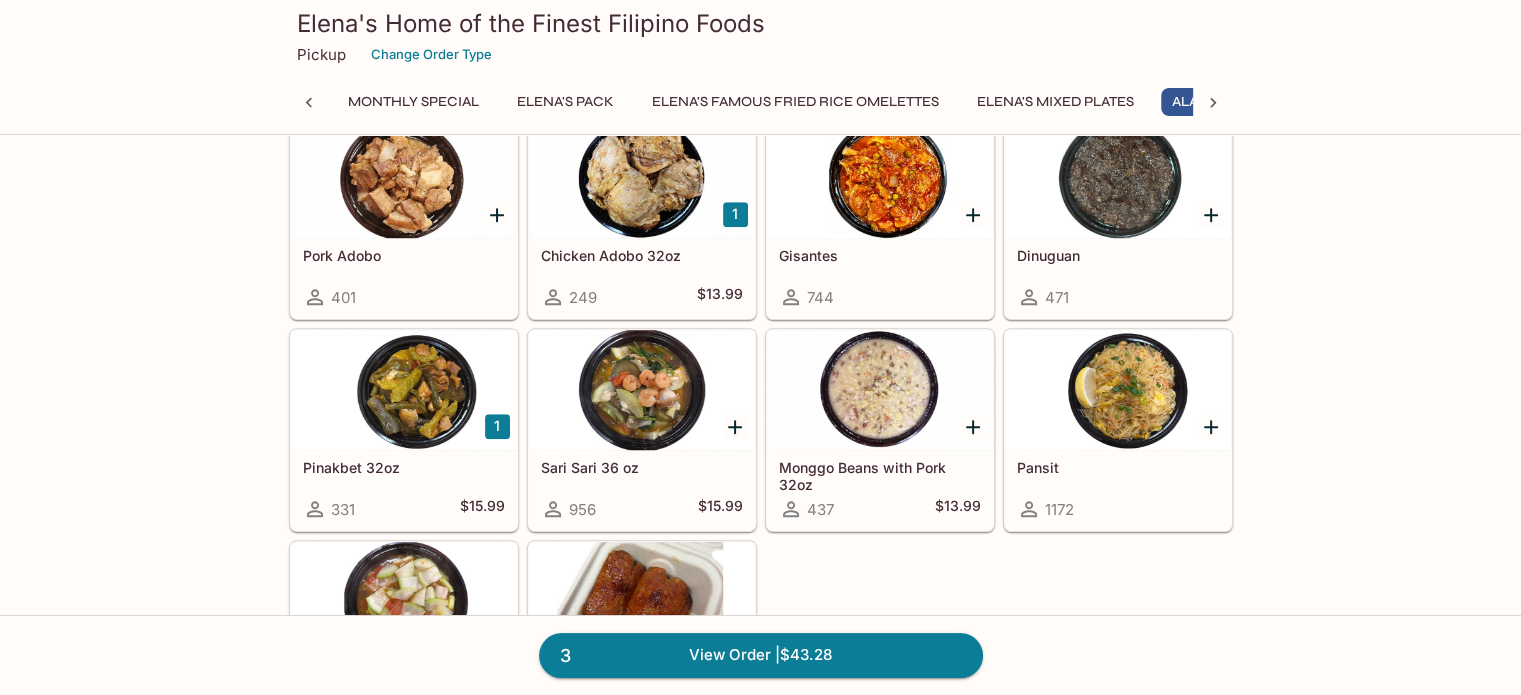 scroll, scrollTop: 1700, scrollLeft: 0, axis: vertical 